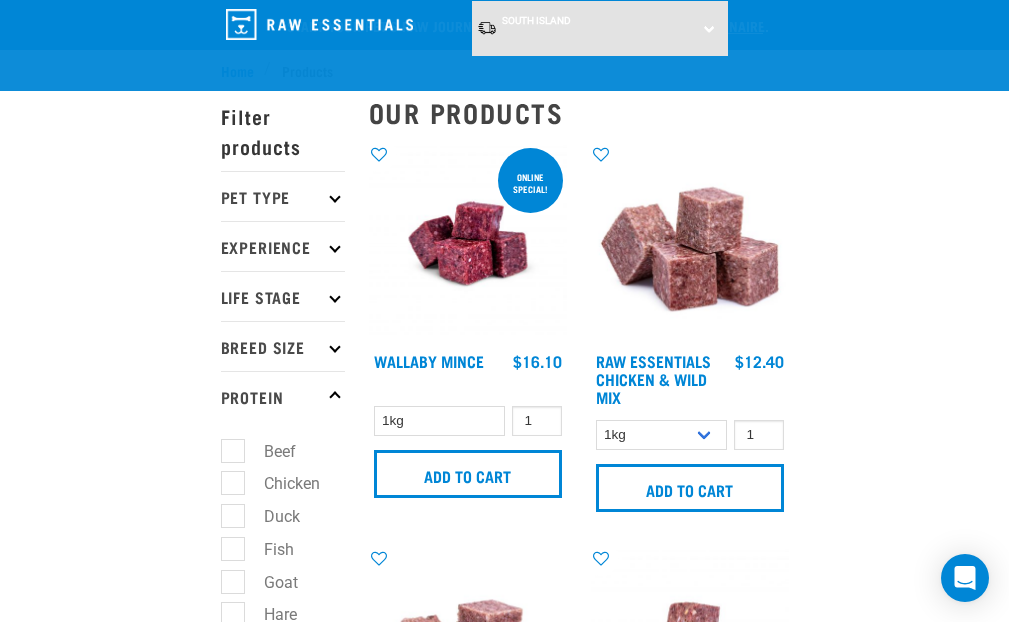 scroll, scrollTop: 1072, scrollLeft: 0, axis: vertical 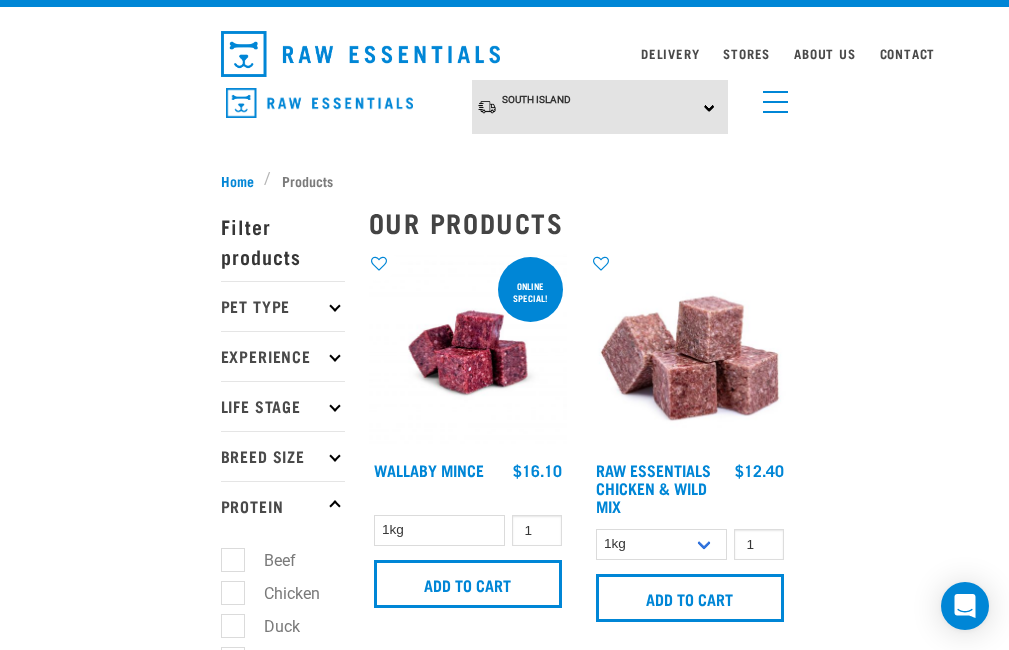 click at bounding box center [468, 352] 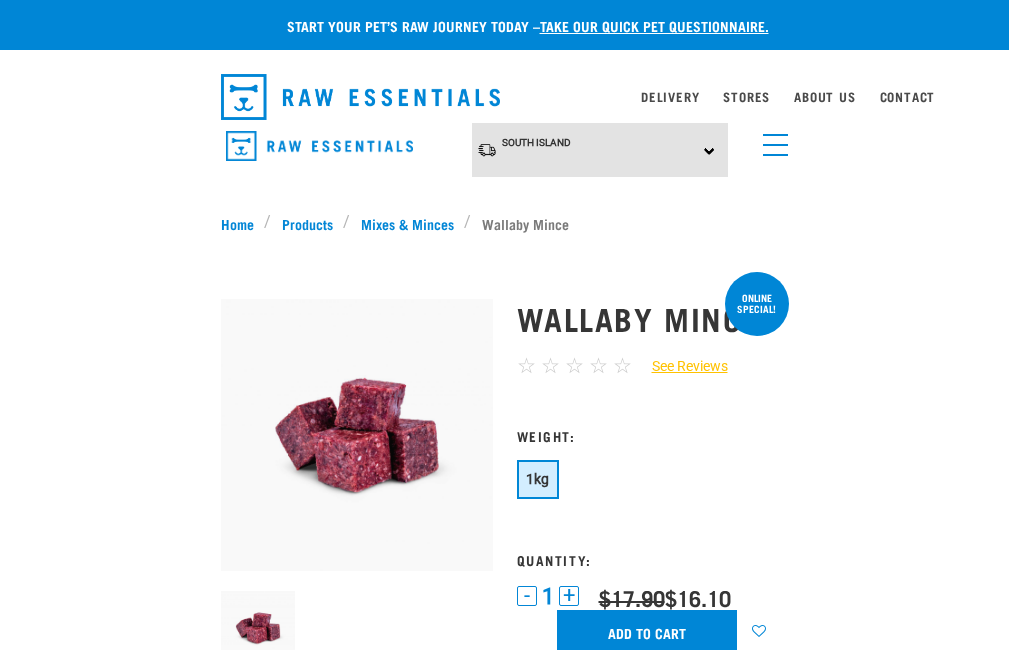 scroll, scrollTop: 0, scrollLeft: 0, axis: both 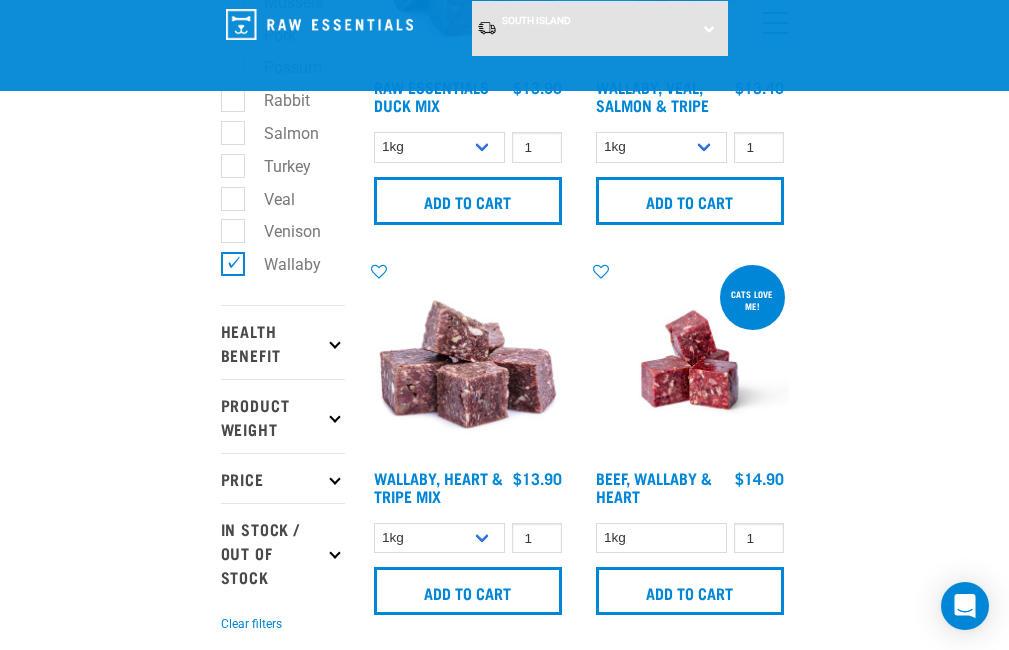 click at bounding box center [468, 360] 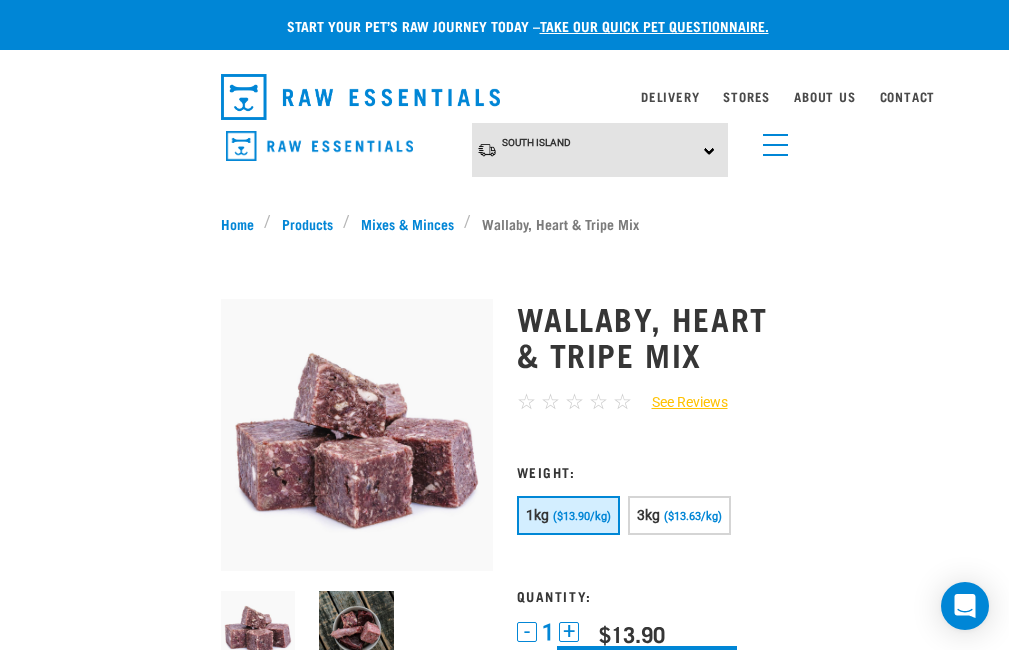 scroll, scrollTop: 0, scrollLeft: 0, axis: both 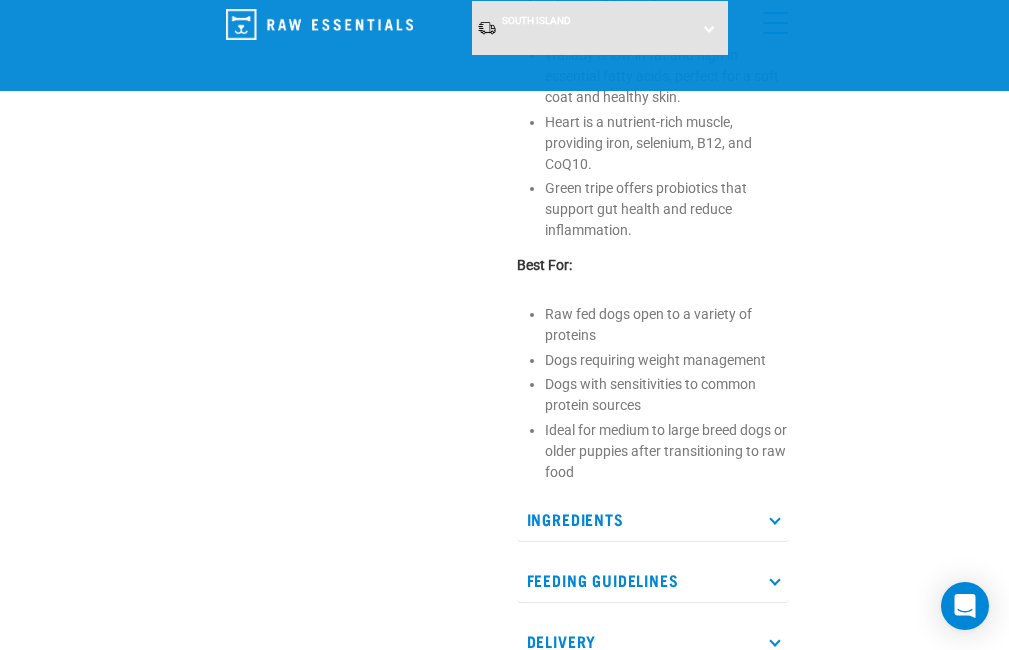 click at bounding box center (774, 518) 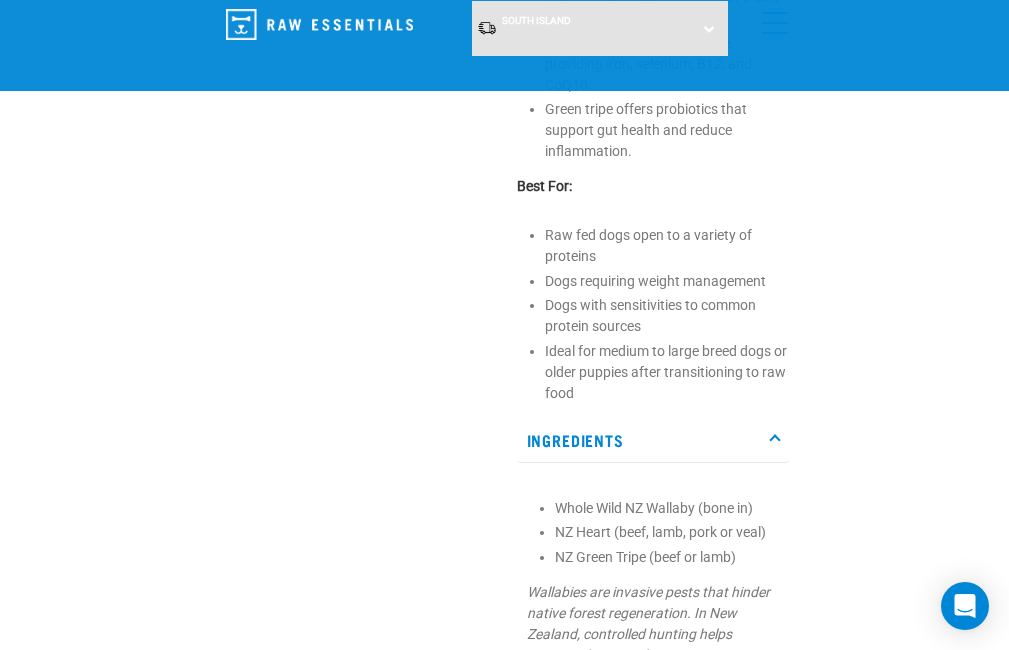 scroll, scrollTop: 862, scrollLeft: 0, axis: vertical 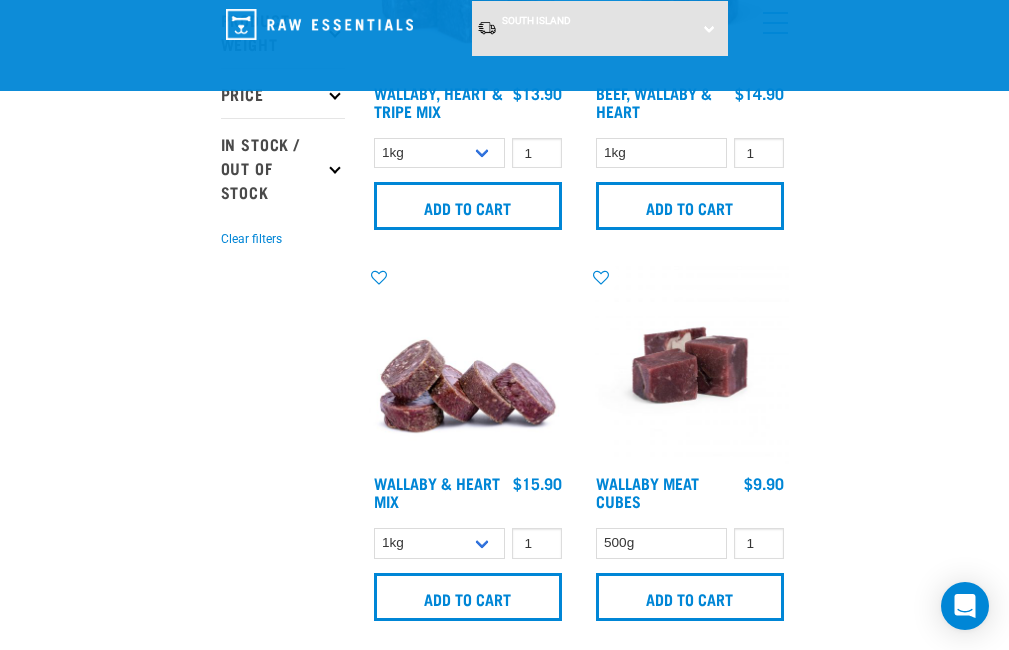 click at bounding box center (468, 365) 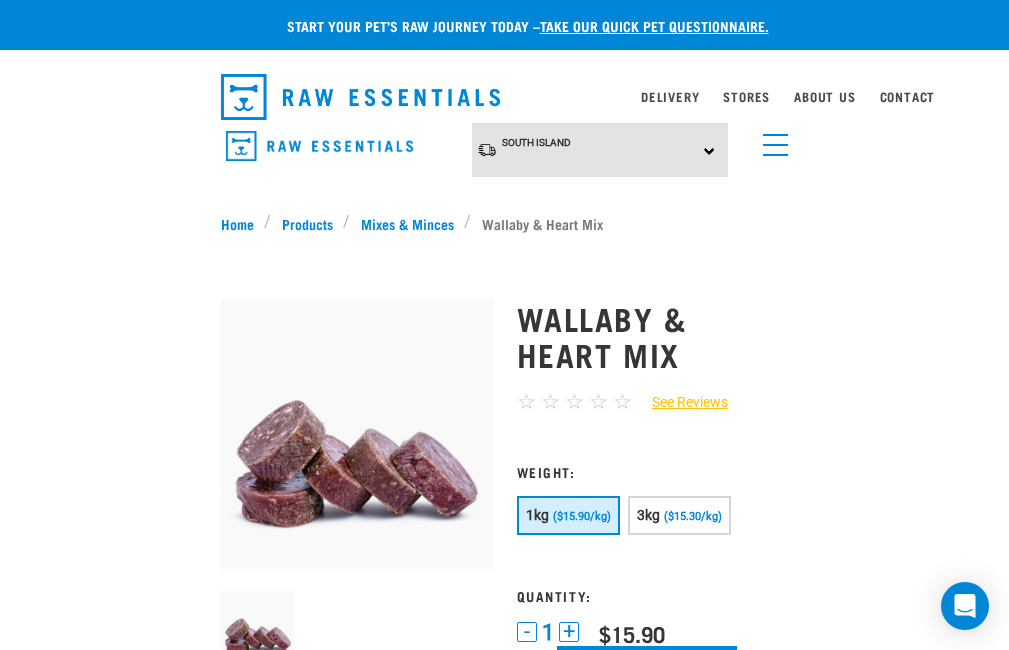 scroll, scrollTop: 0, scrollLeft: 0, axis: both 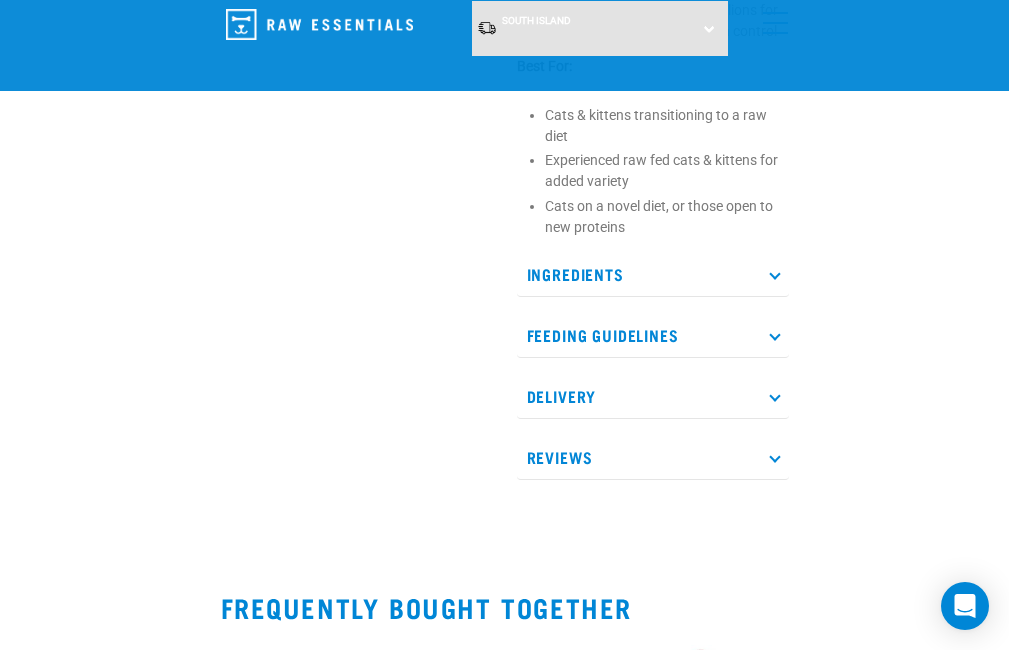 click at bounding box center (774, 273) 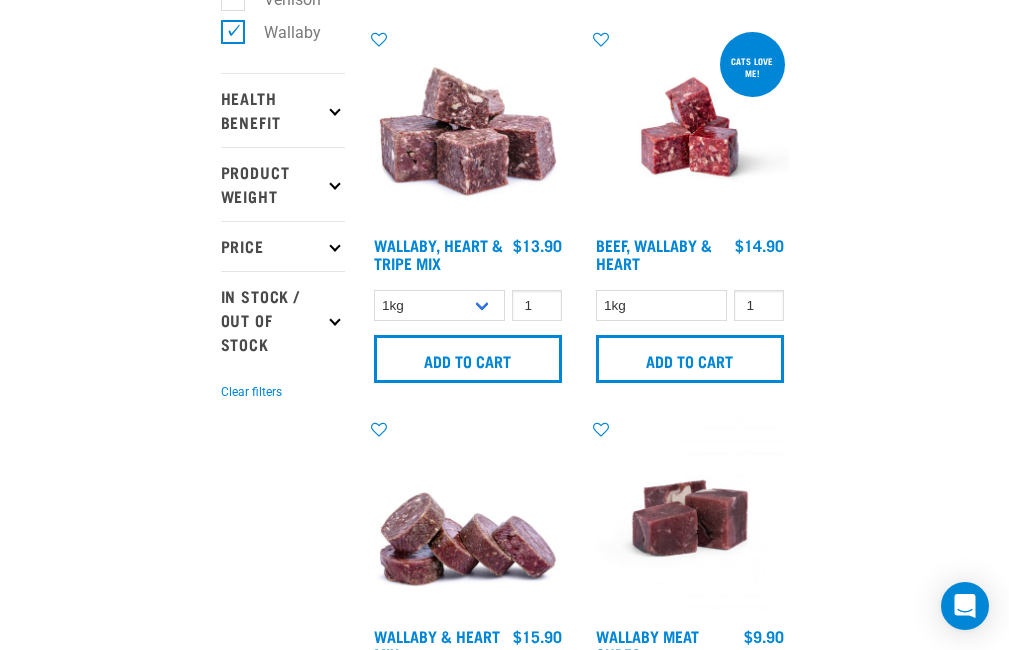 scroll, scrollTop: 1063, scrollLeft: 0, axis: vertical 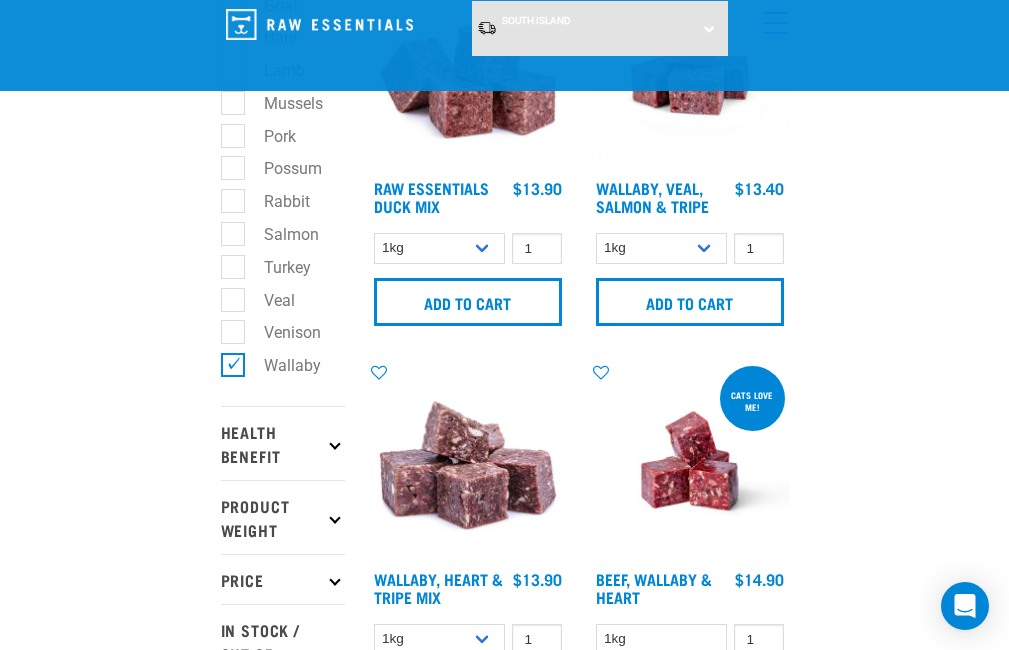 click on "Rabbit" at bounding box center (275, 201) 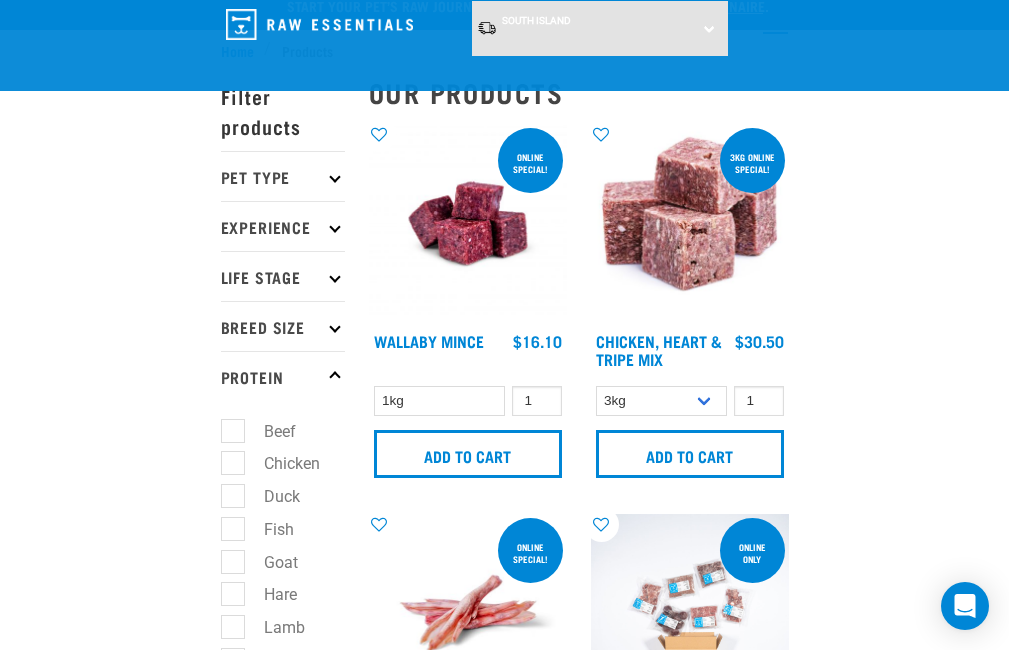 scroll, scrollTop: 325, scrollLeft: 0, axis: vertical 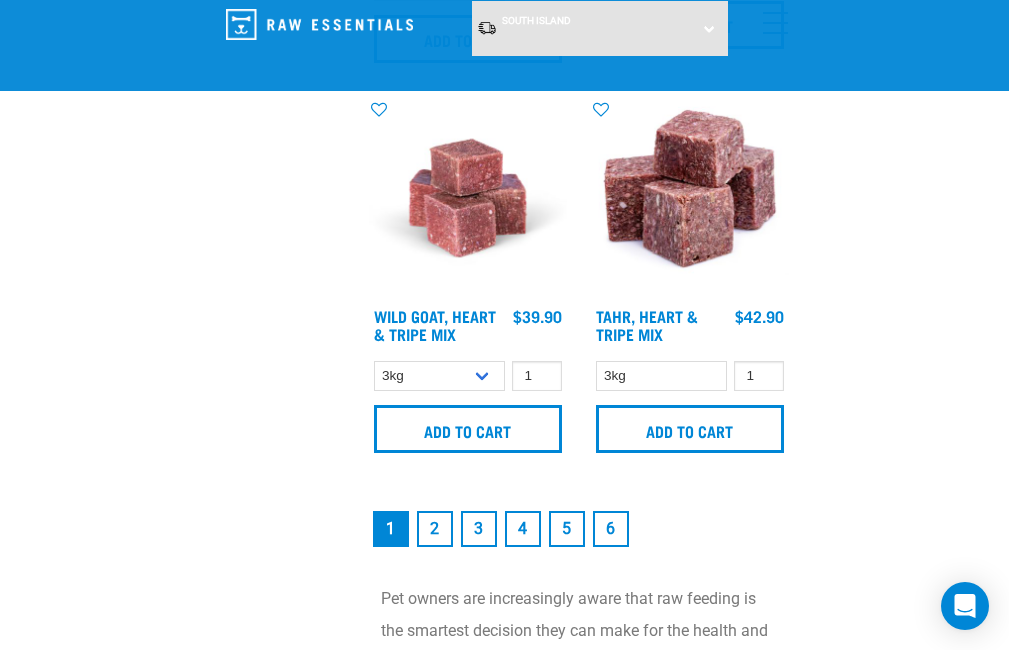 click at bounding box center [468, 198] 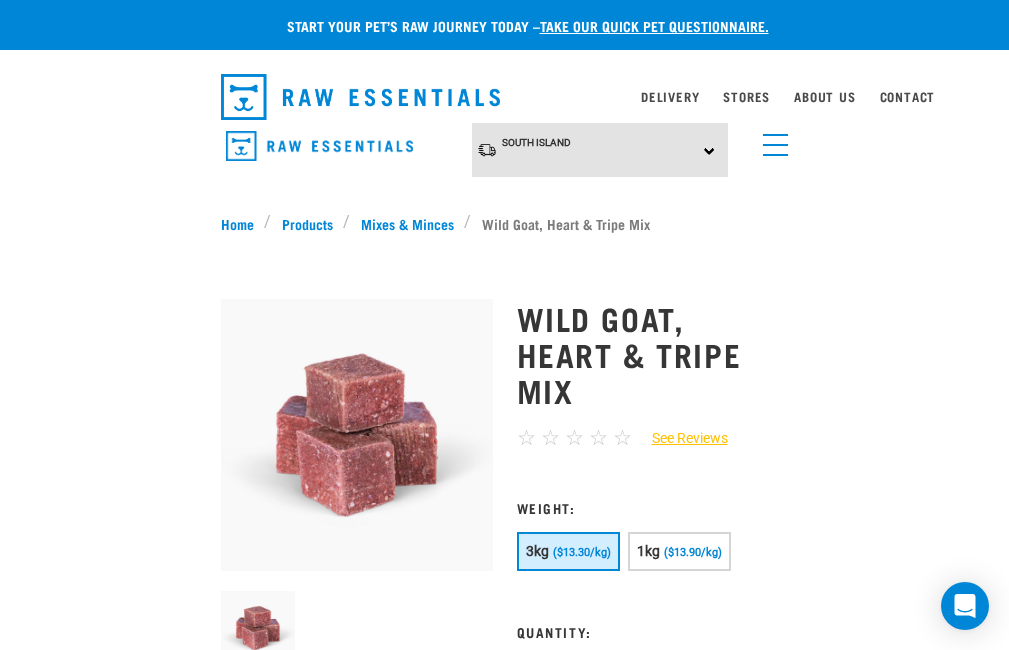 scroll, scrollTop: 0, scrollLeft: 0, axis: both 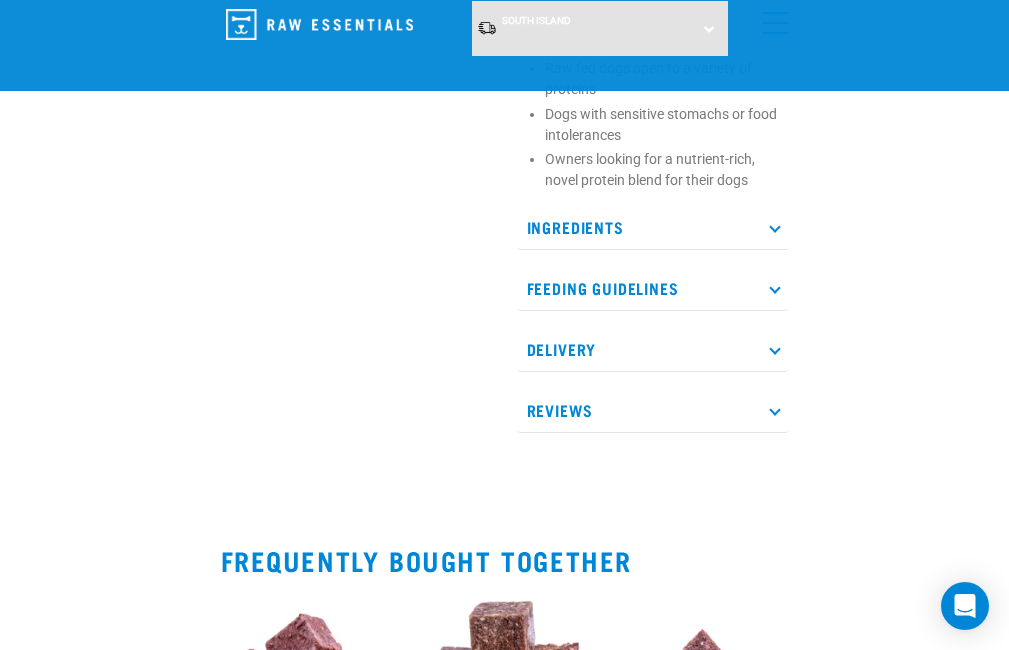 click at bounding box center (774, 226) 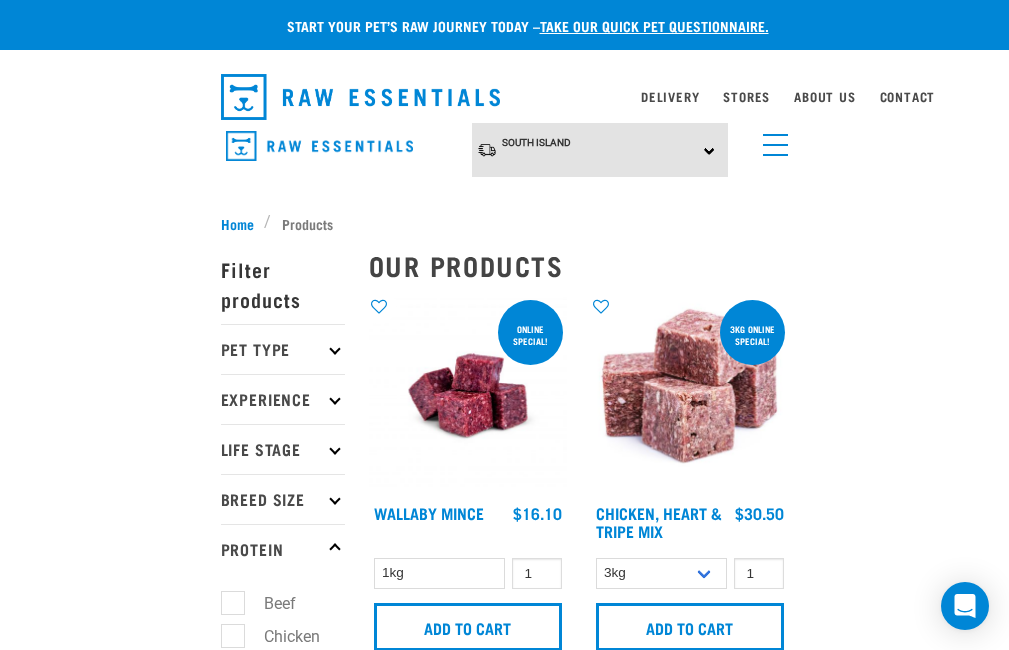 scroll, scrollTop: 5624, scrollLeft: 0, axis: vertical 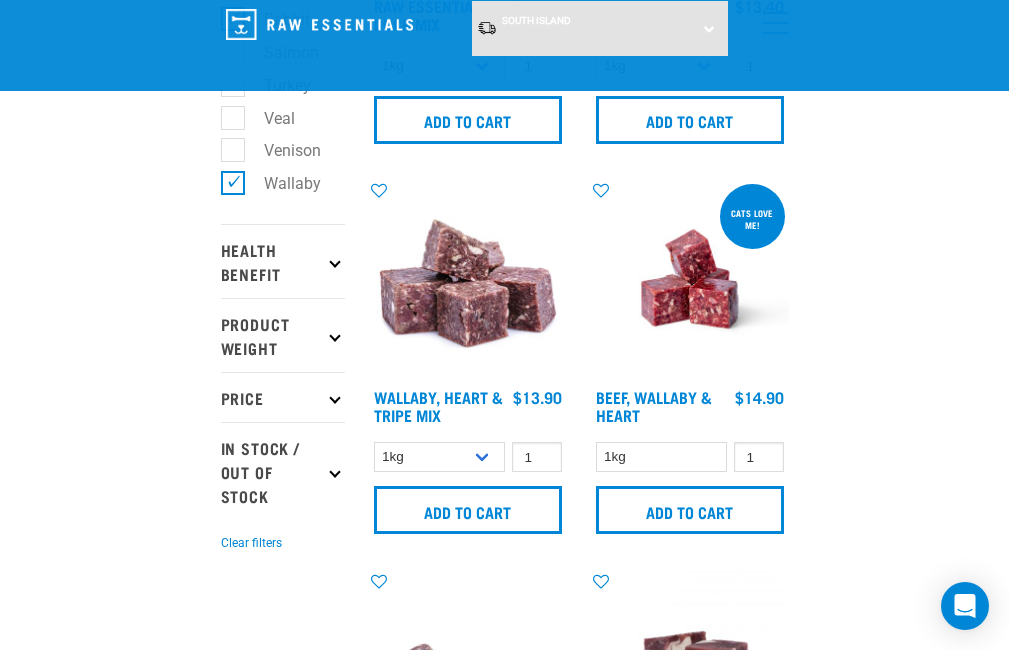 click at bounding box center (468, 279) 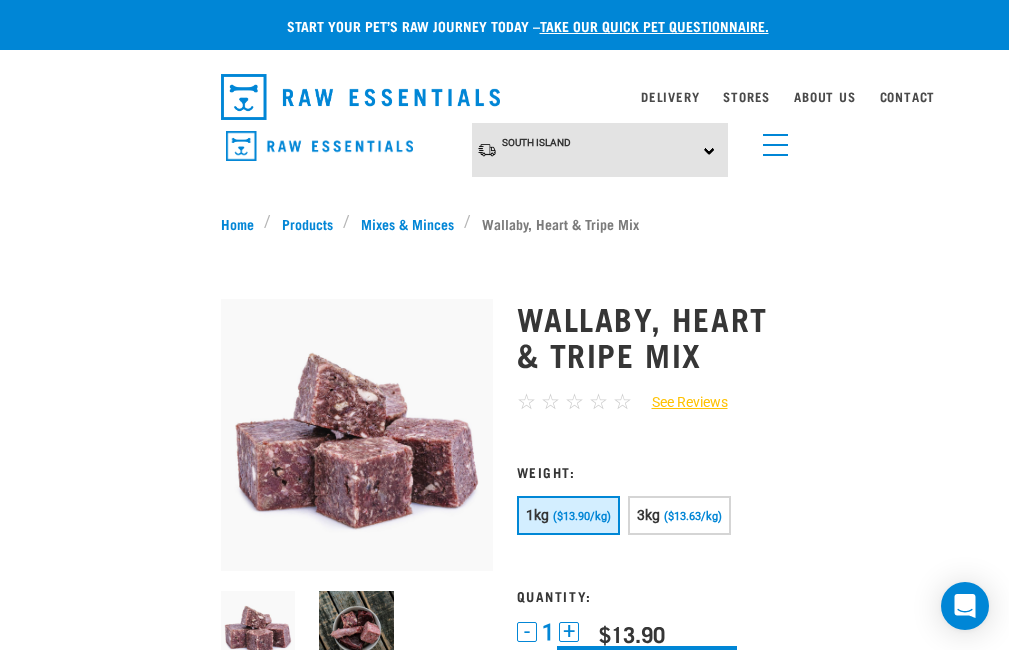 scroll, scrollTop: 0, scrollLeft: 0, axis: both 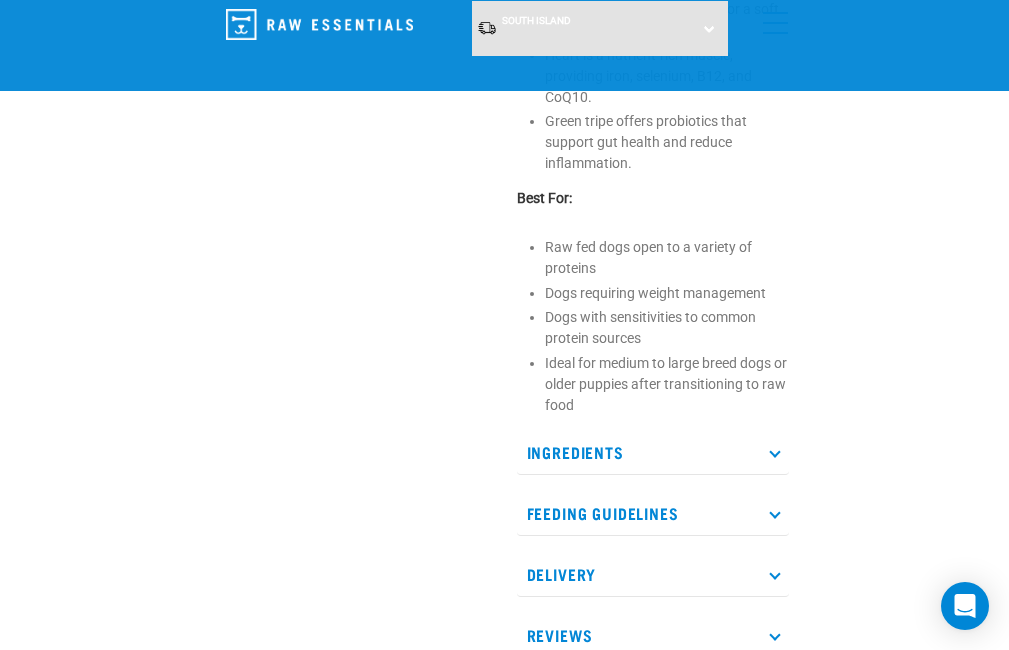 click at bounding box center [774, 451] 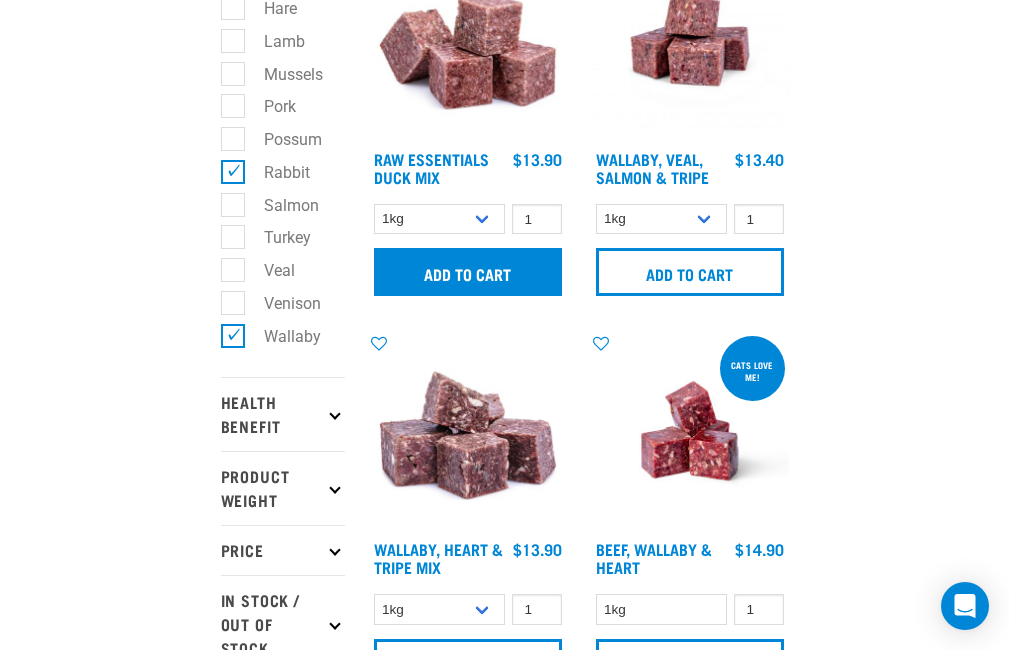 scroll, scrollTop: 0, scrollLeft: 0, axis: both 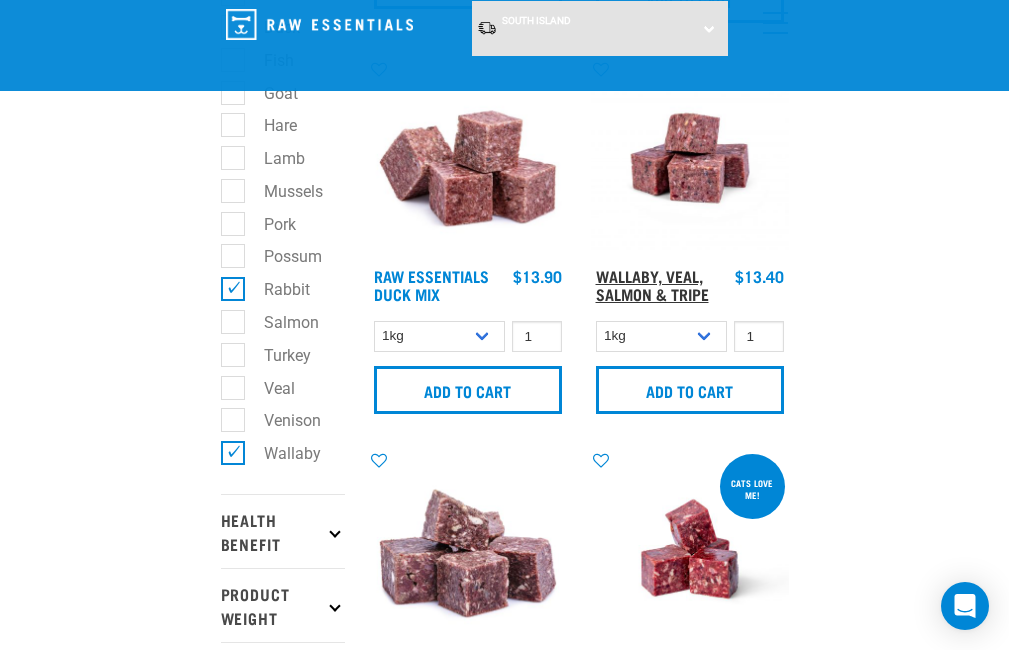 click on "Wallaby, Veal, Salmon & Tripe" at bounding box center (652, 284) 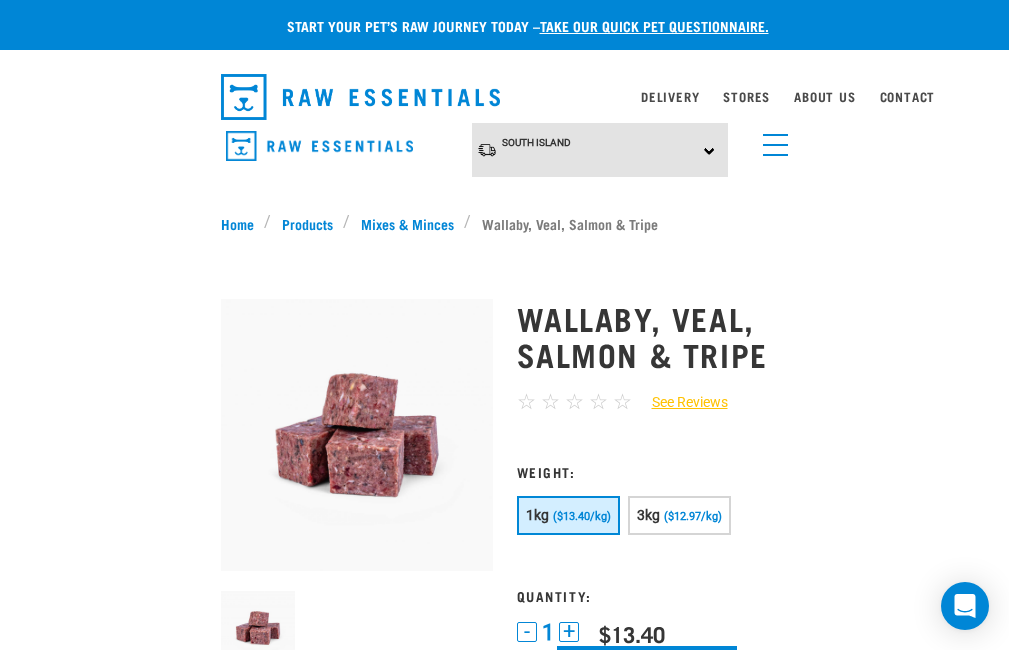 scroll, scrollTop: 0, scrollLeft: 0, axis: both 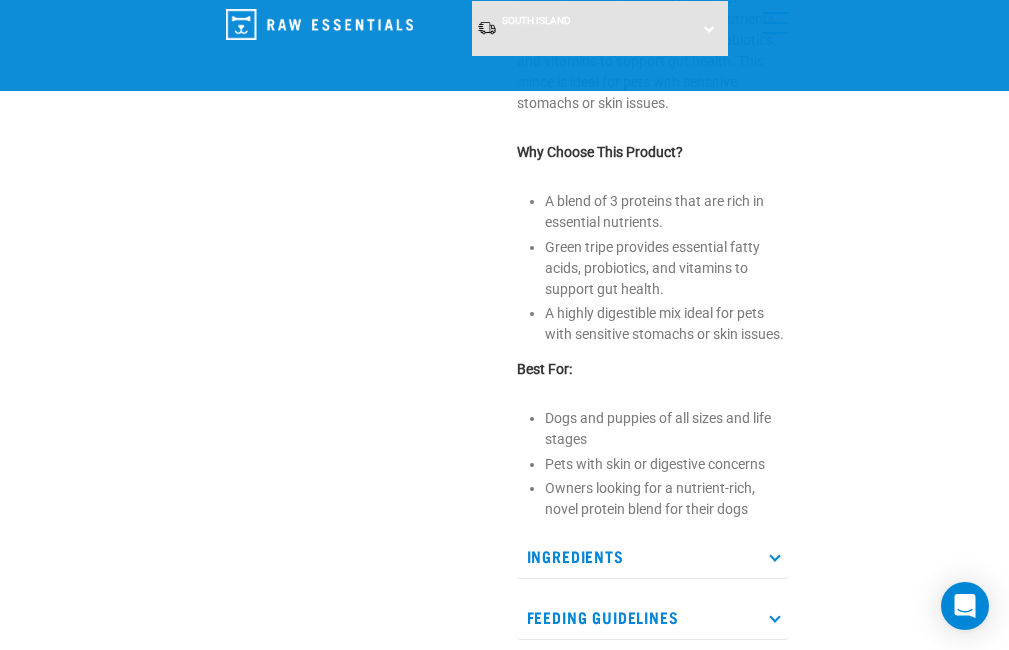 click at bounding box center [774, 555] 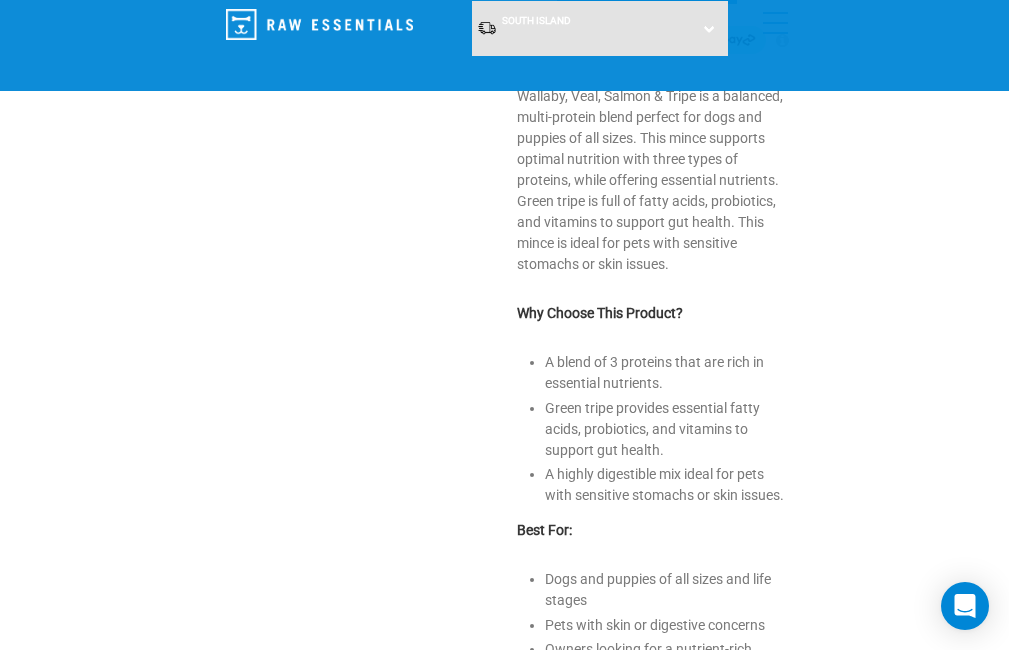 scroll, scrollTop: 529, scrollLeft: 0, axis: vertical 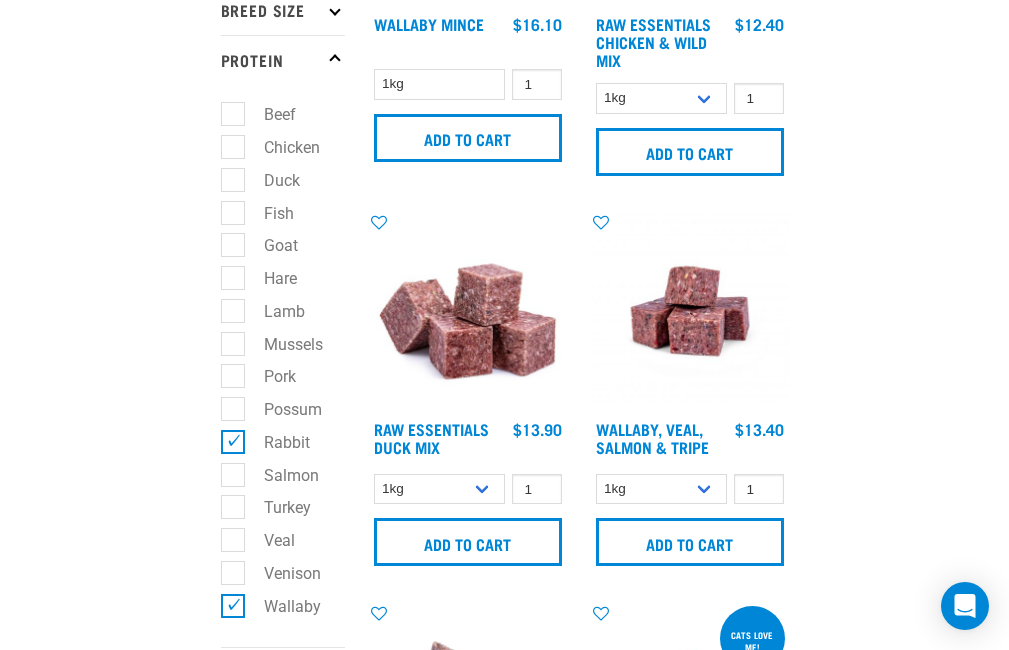 click on "Wallaby" at bounding box center (280, 606) 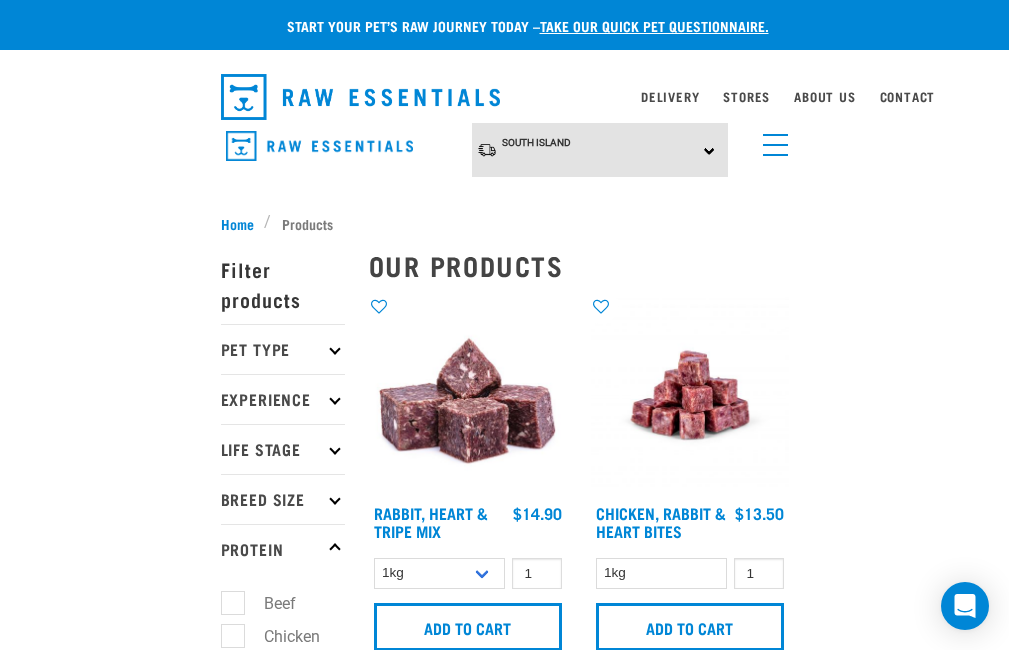 scroll, scrollTop: 0, scrollLeft: 0, axis: both 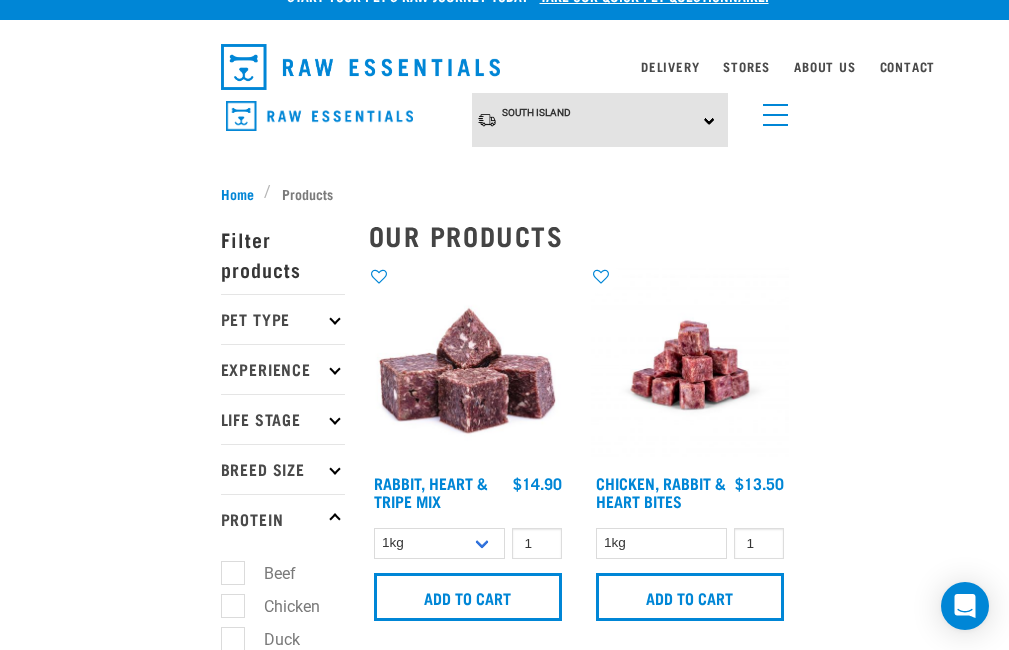 click at bounding box center (468, 365) 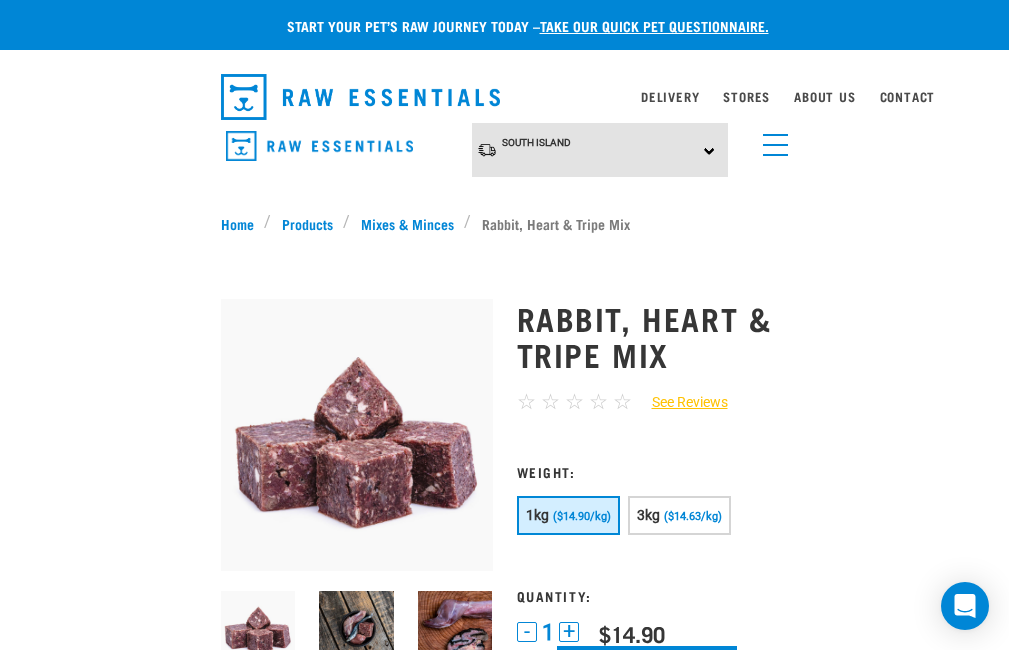 scroll, scrollTop: 0, scrollLeft: 0, axis: both 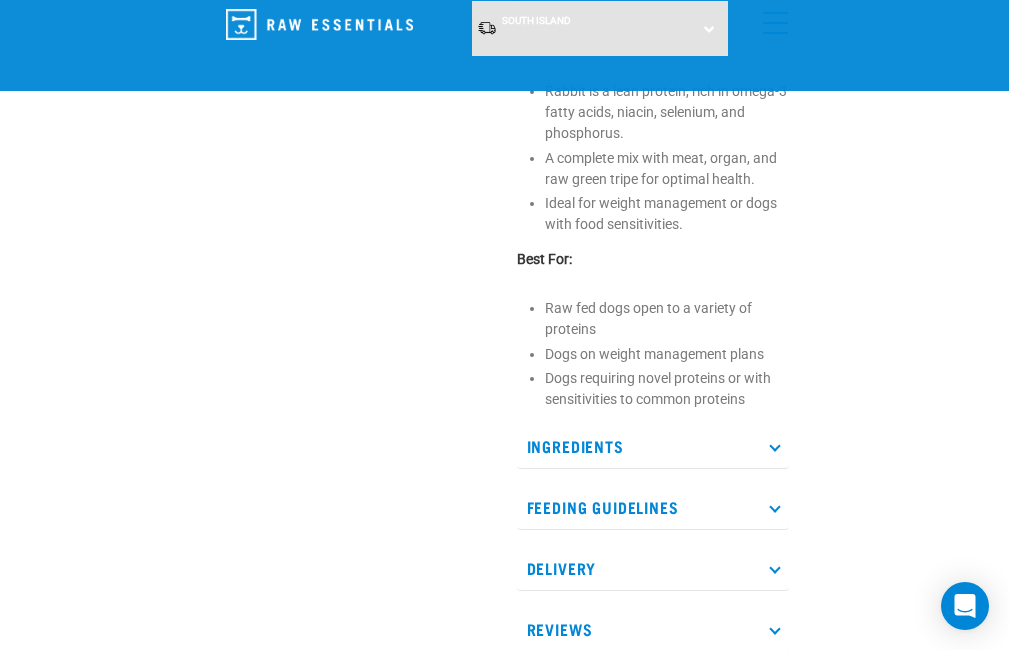 click at bounding box center (774, 445) 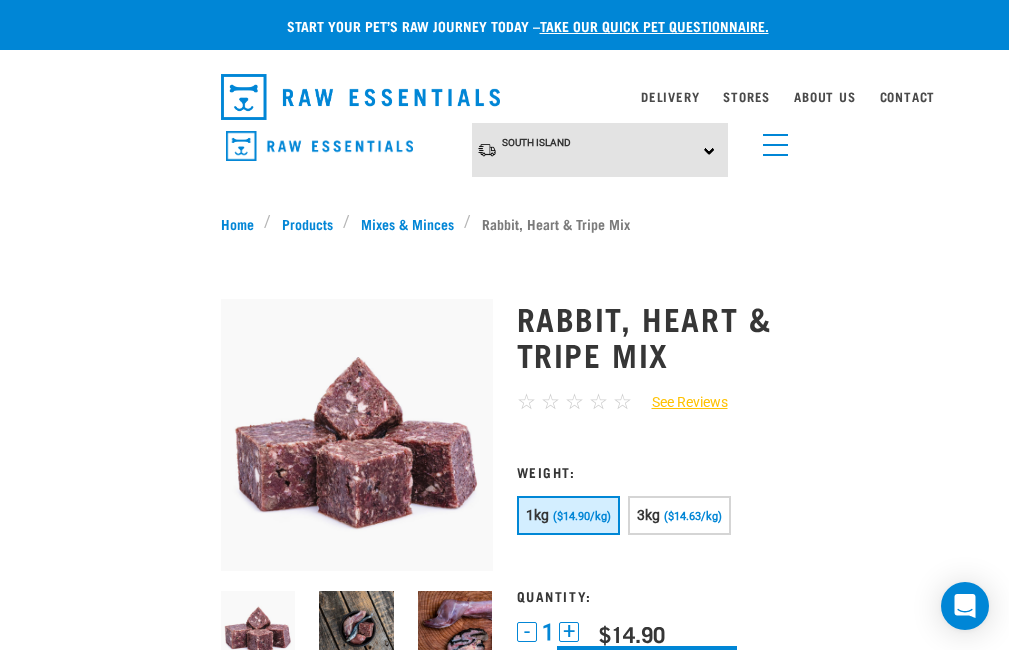 scroll, scrollTop: 0, scrollLeft: 0, axis: both 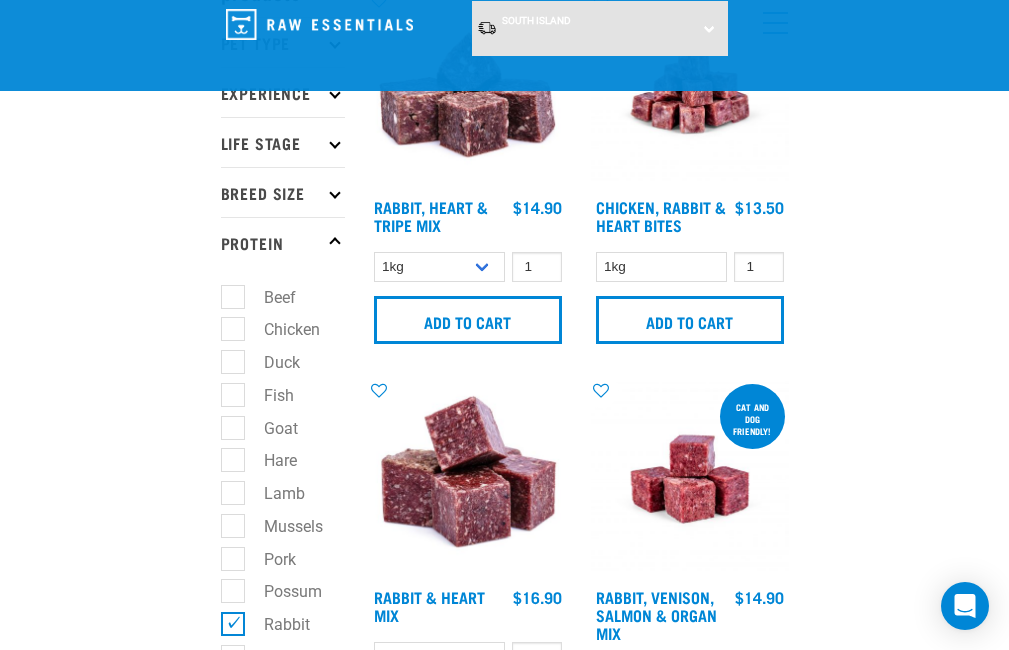 click at bounding box center [468, 479] 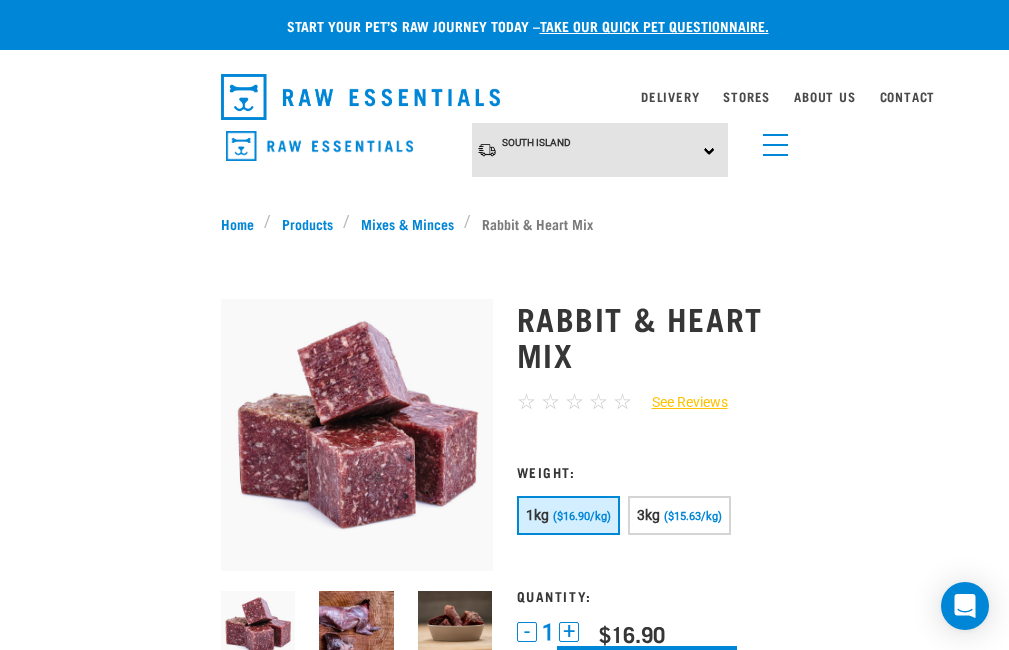 scroll, scrollTop: 28, scrollLeft: 0, axis: vertical 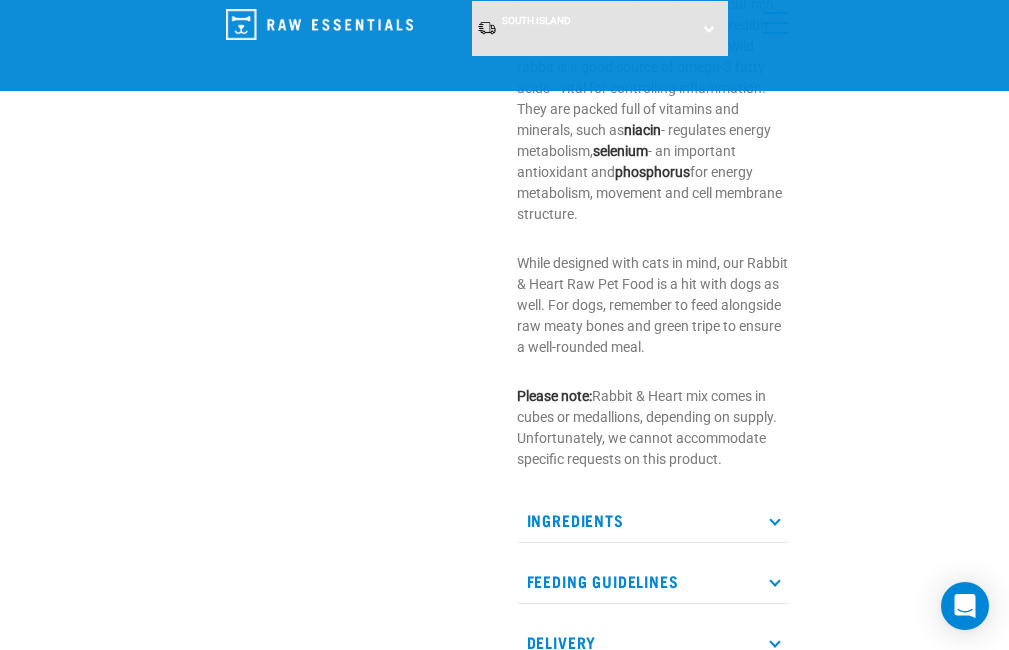 click on "Ingredients" at bounding box center (653, 520) 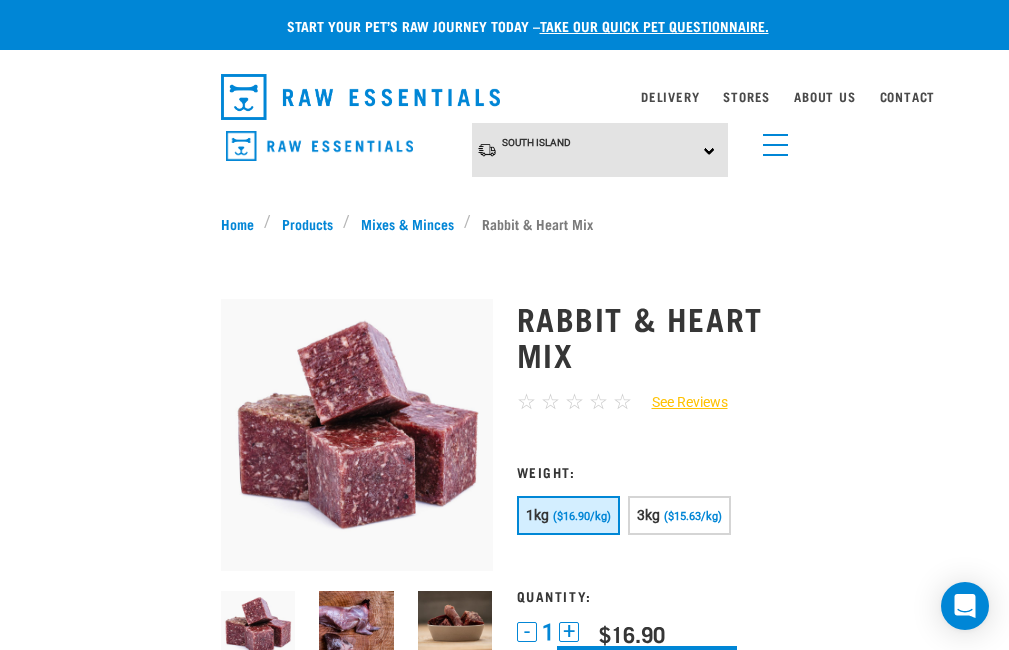 scroll, scrollTop: 0, scrollLeft: 0, axis: both 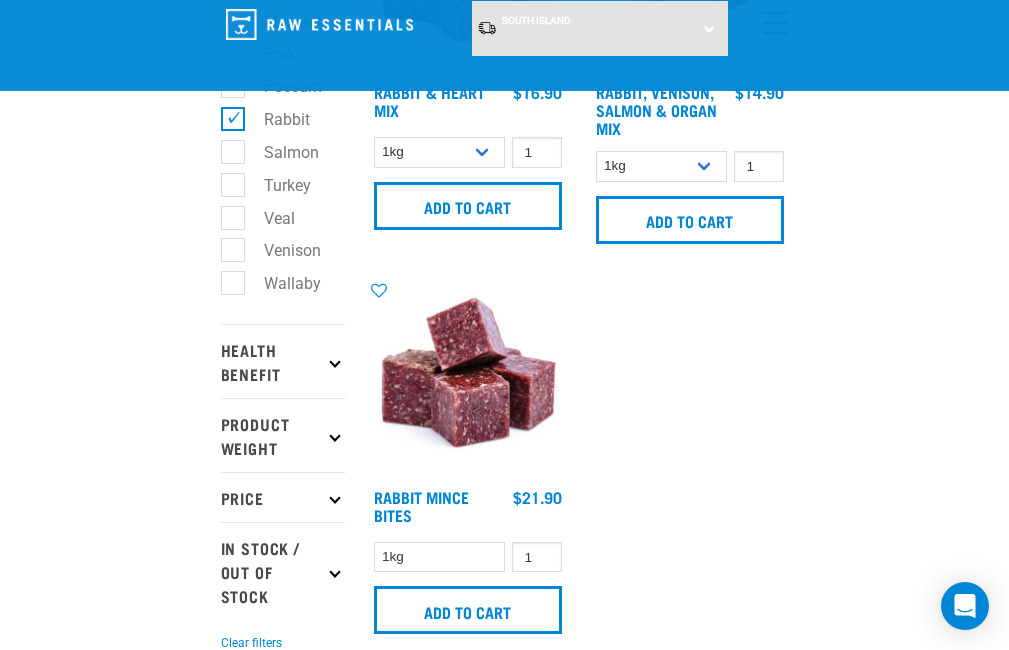 click at bounding box center (468, 379) 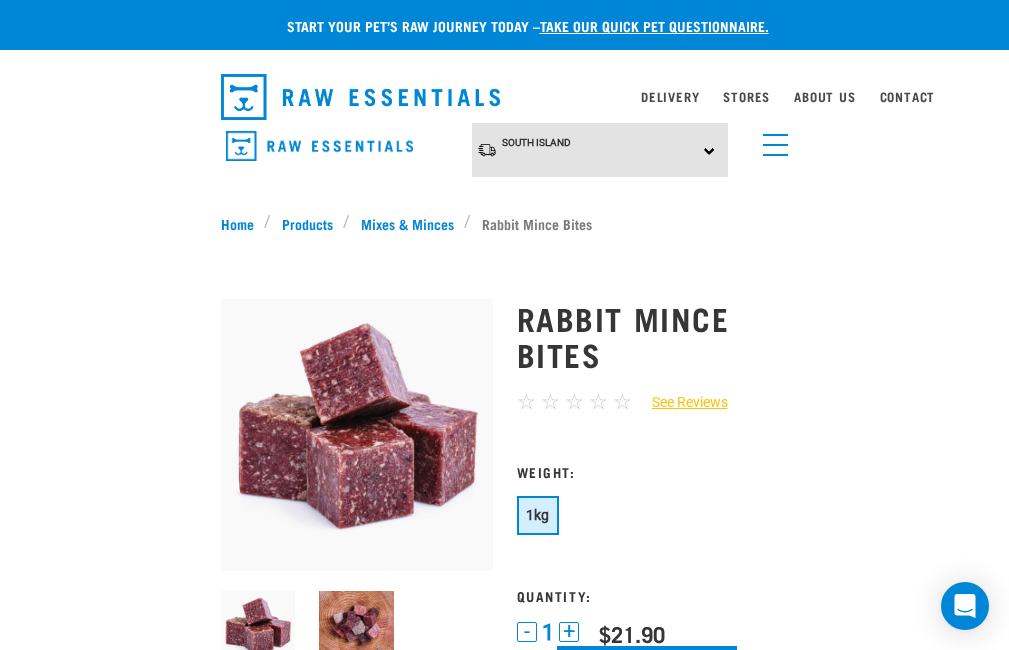 scroll, scrollTop: 1, scrollLeft: 0, axis: vertical 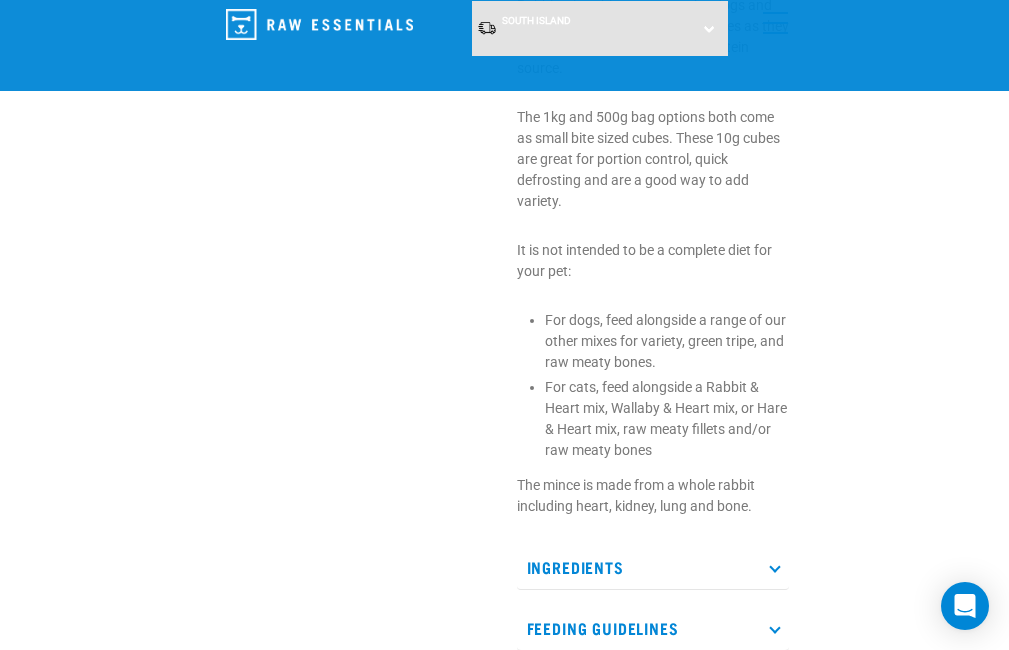 click at bounding box center (774, 566) 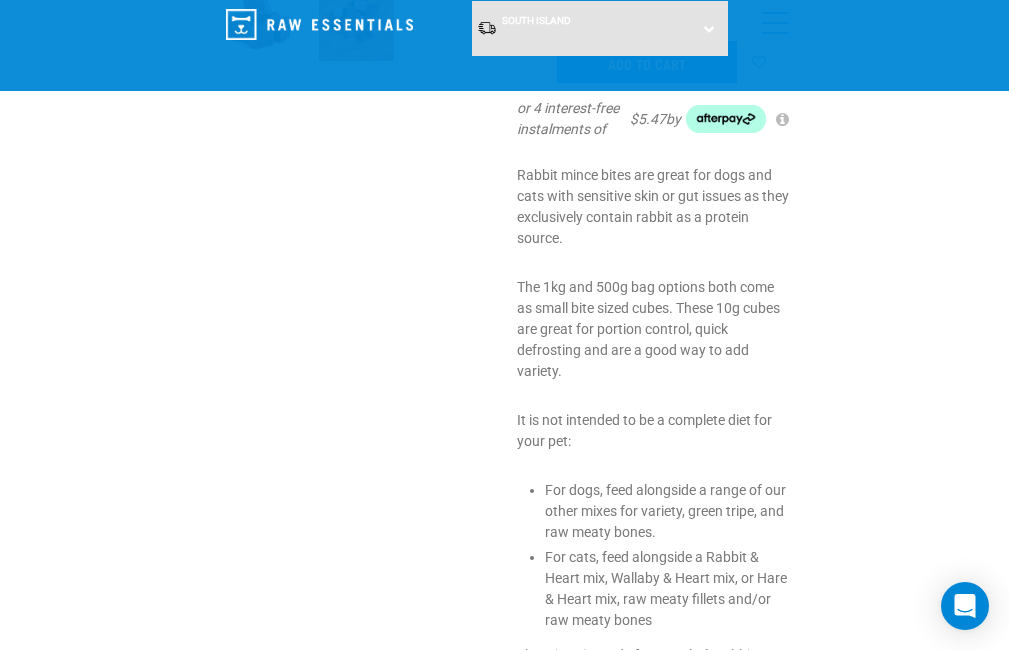 scroll, scrollTop: 447, scrollLeft: 0, axis: vertical 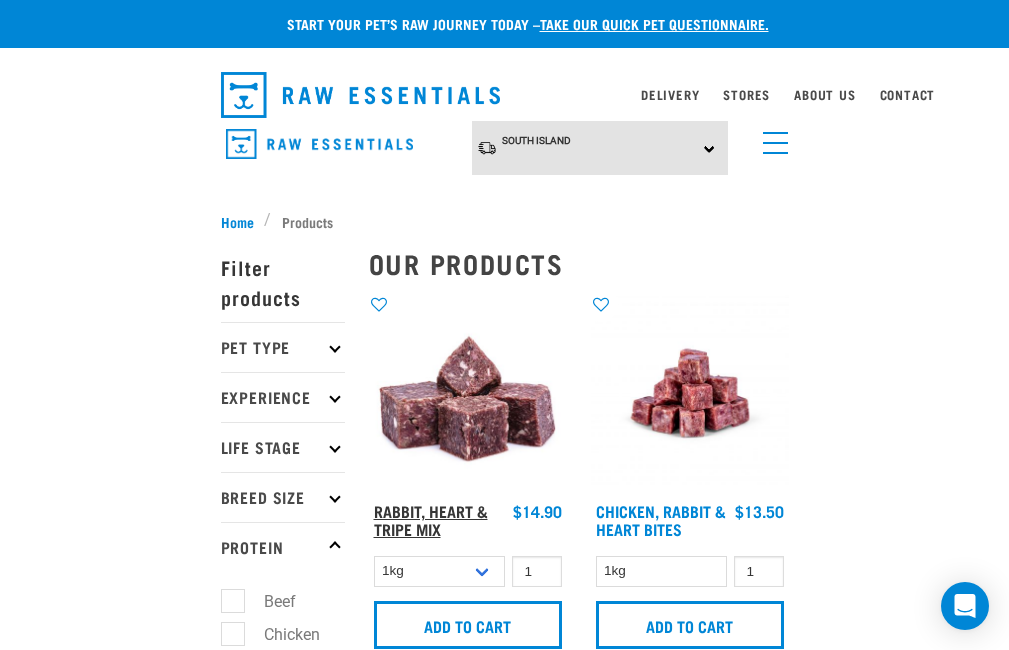 click on "Rabbit, Heart & Tripe Mix" at bounding box center (431, 519) 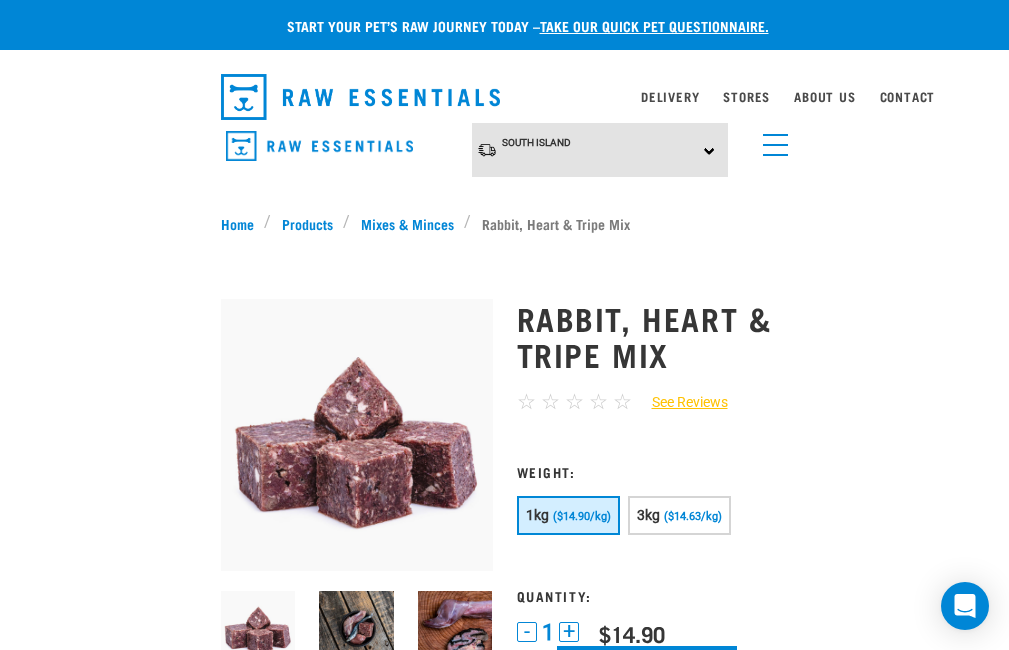 scroll, scrollTop: 0, scrollLeft: 0, axis: both 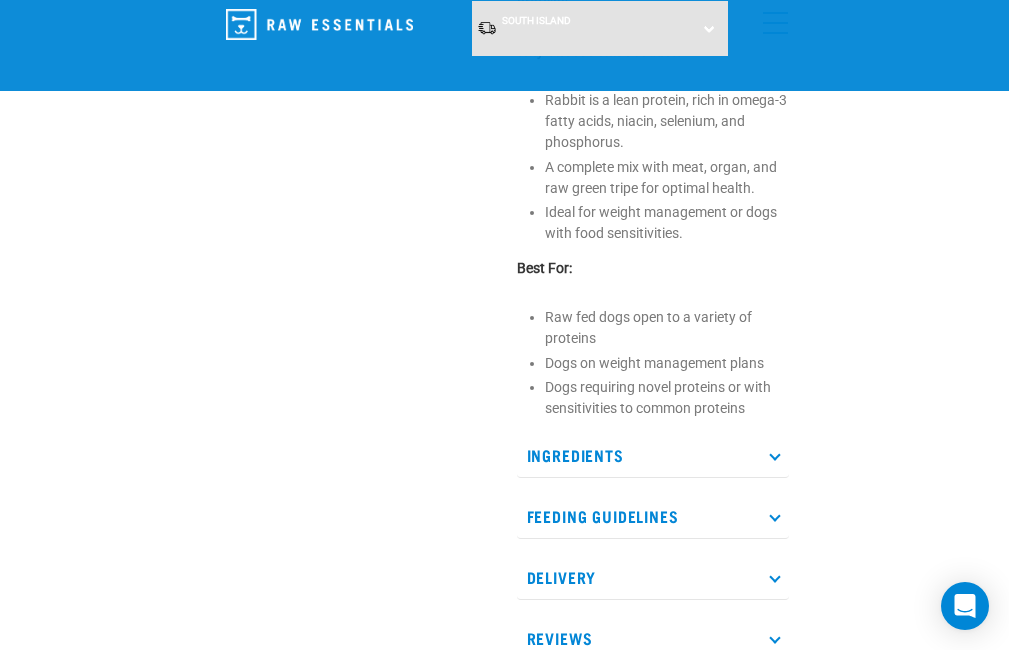 click at bounding box center (774, 454) 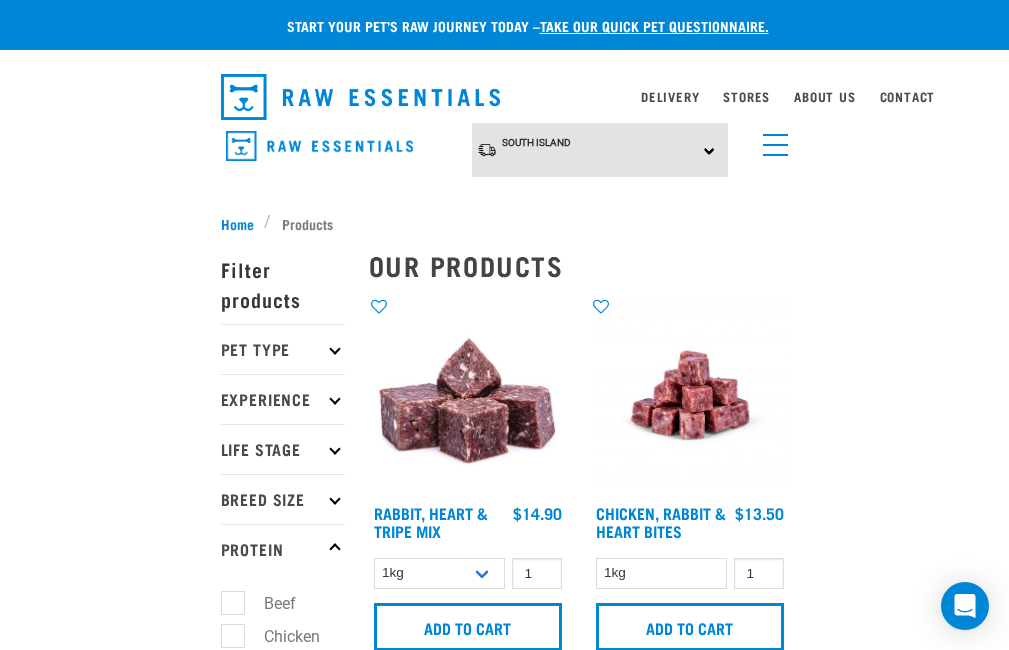 scroll, scrollTop: 2, scrollLeft: 0, axis: vertical 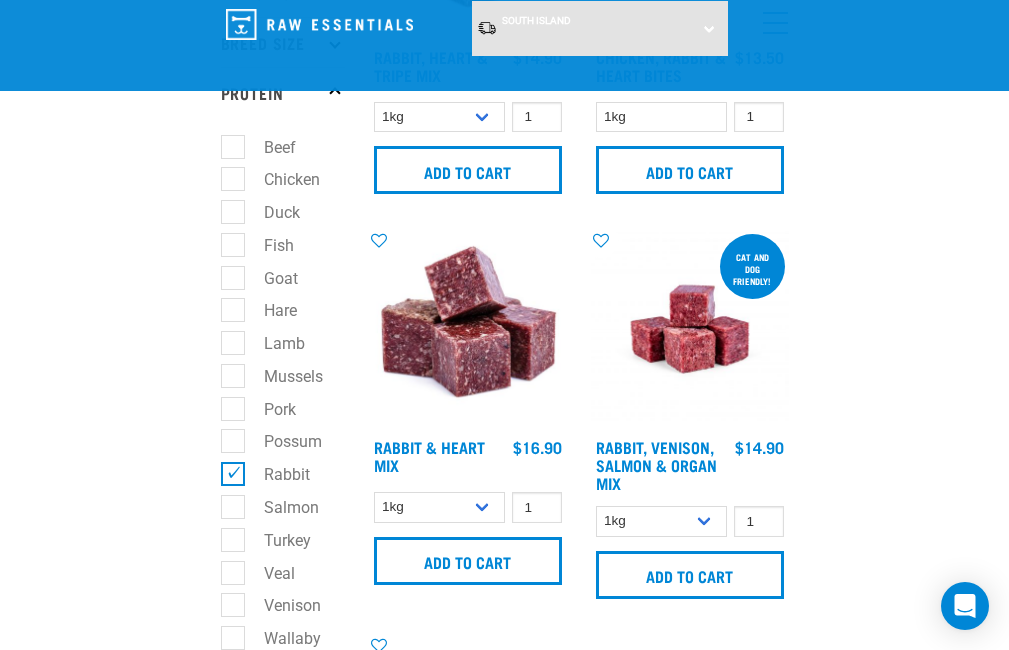 click on "Wallaby" at bounding box center [280, 638] 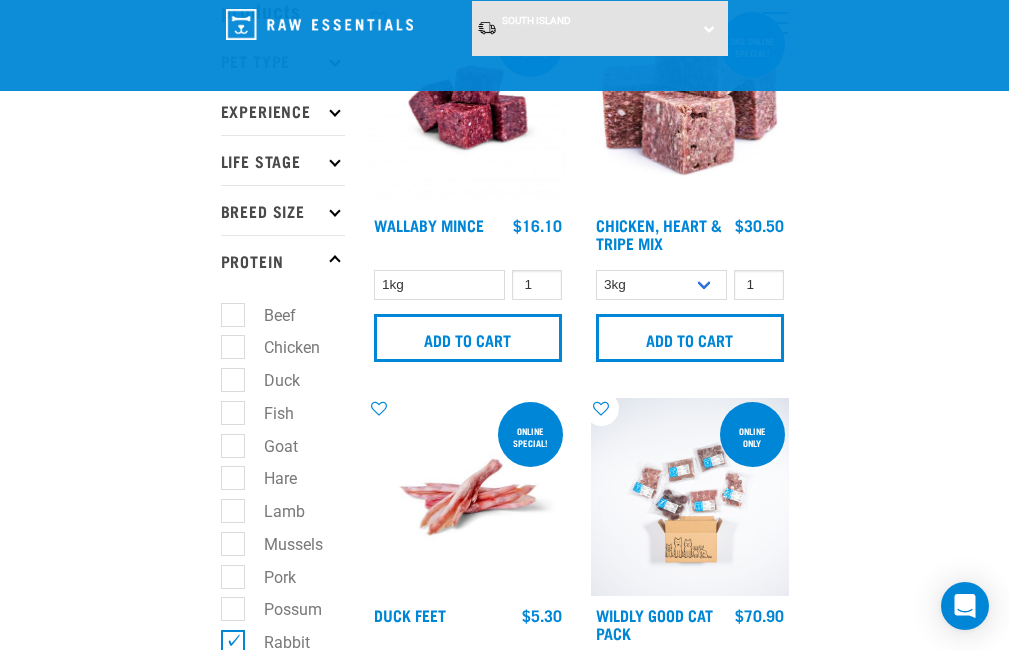 scroll, scrollTop: 180, scrollLeft: 0, axis: vertical 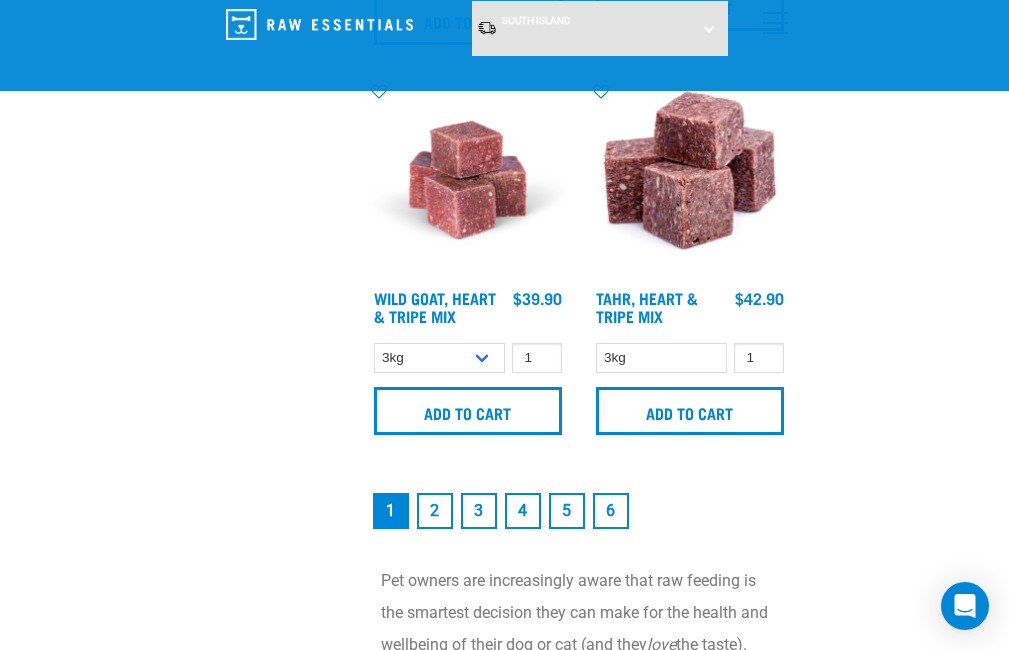 click on "2" at bounding box center (435, 511) 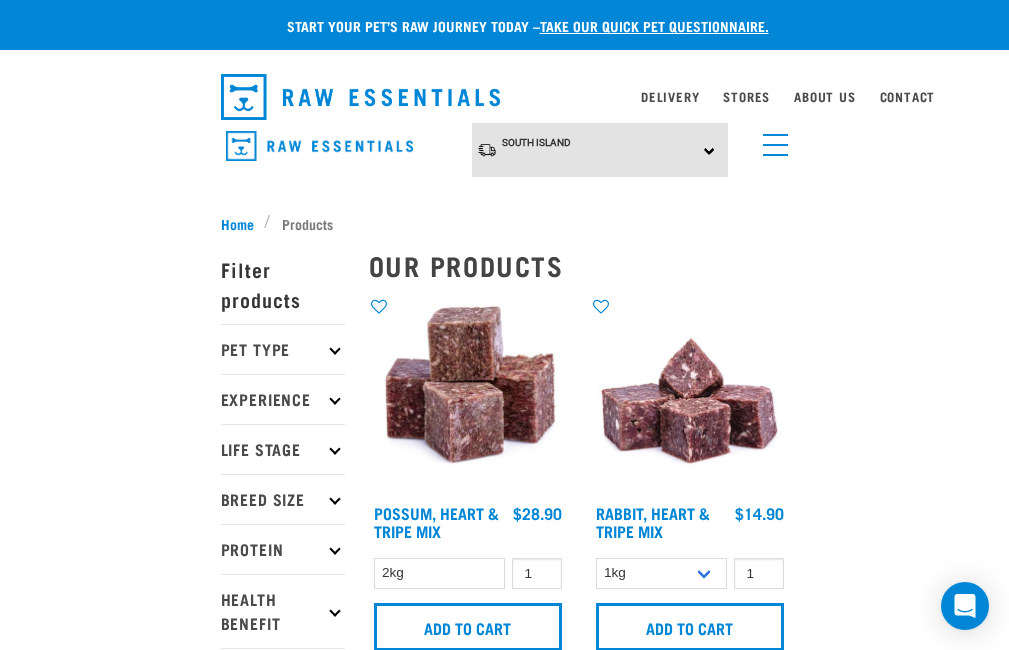 scroll, scrollTop: 0, scrollLeft: 0, axis: both 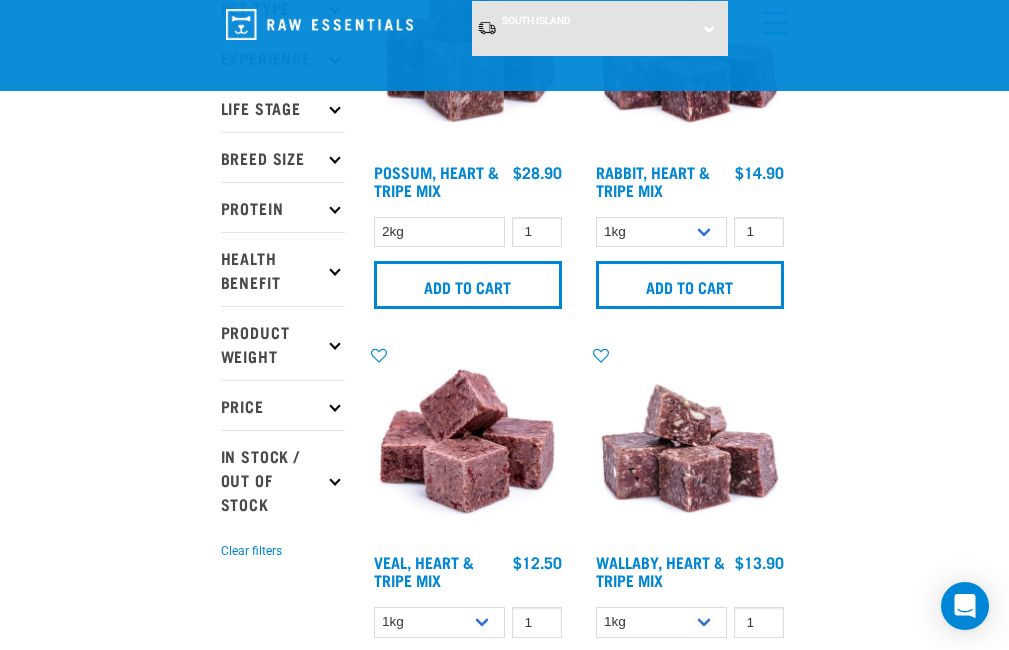 click at bounding box center [690, 444] 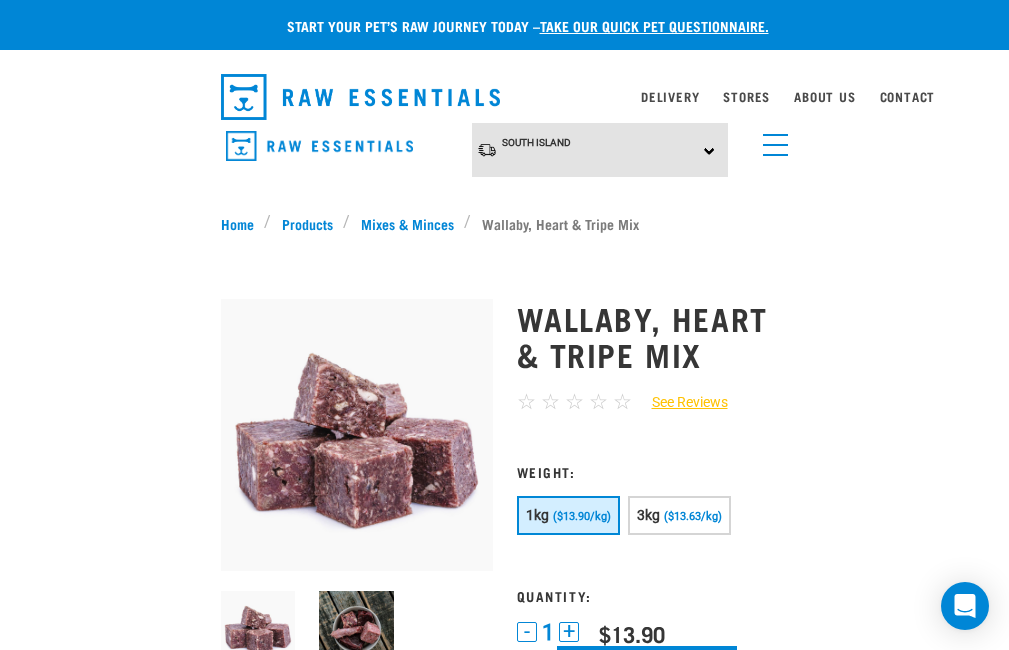 scroll, scrollTop: 0, scrollLeft: 0, axis: both 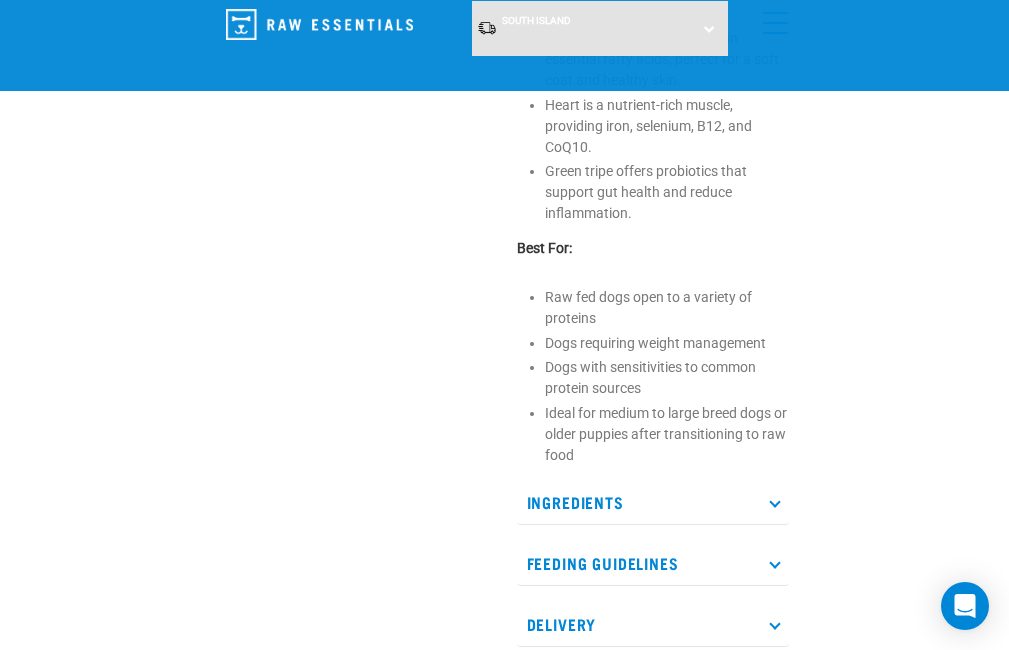click on "Ingredients" at bounding box center (653, 502) 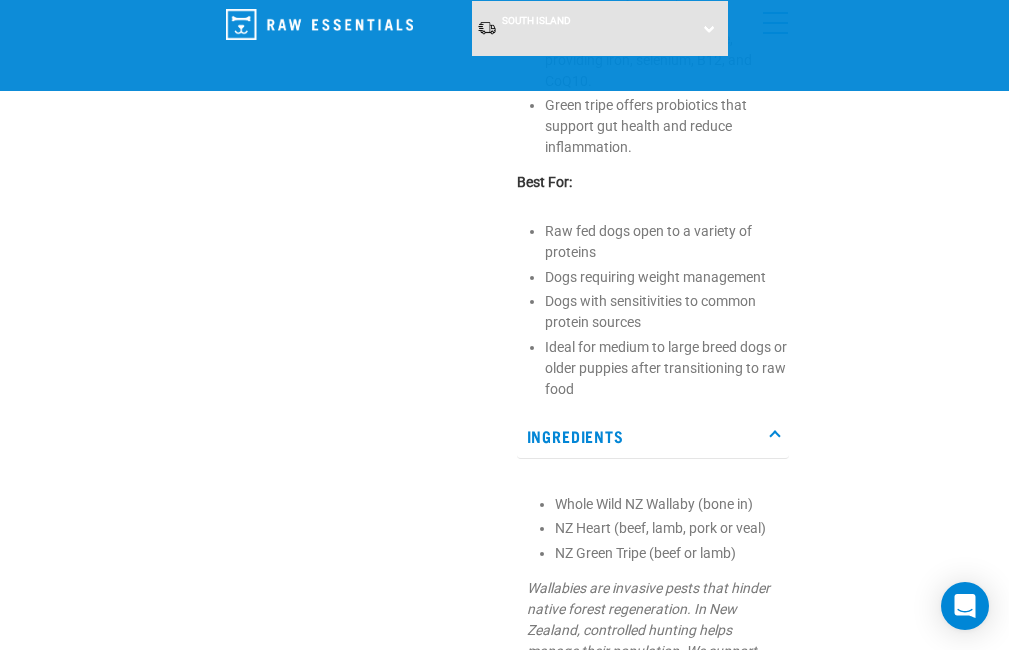 scroll, scrollTop: 921, scrollLeft: 0, axis: vertical 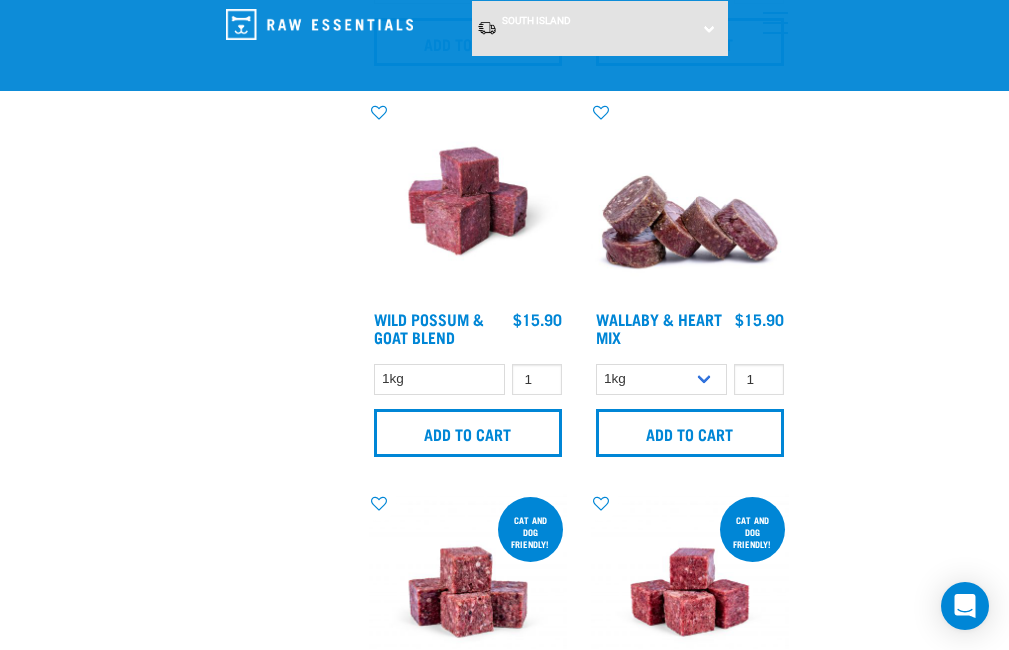 click at bounding box center (690, 201) 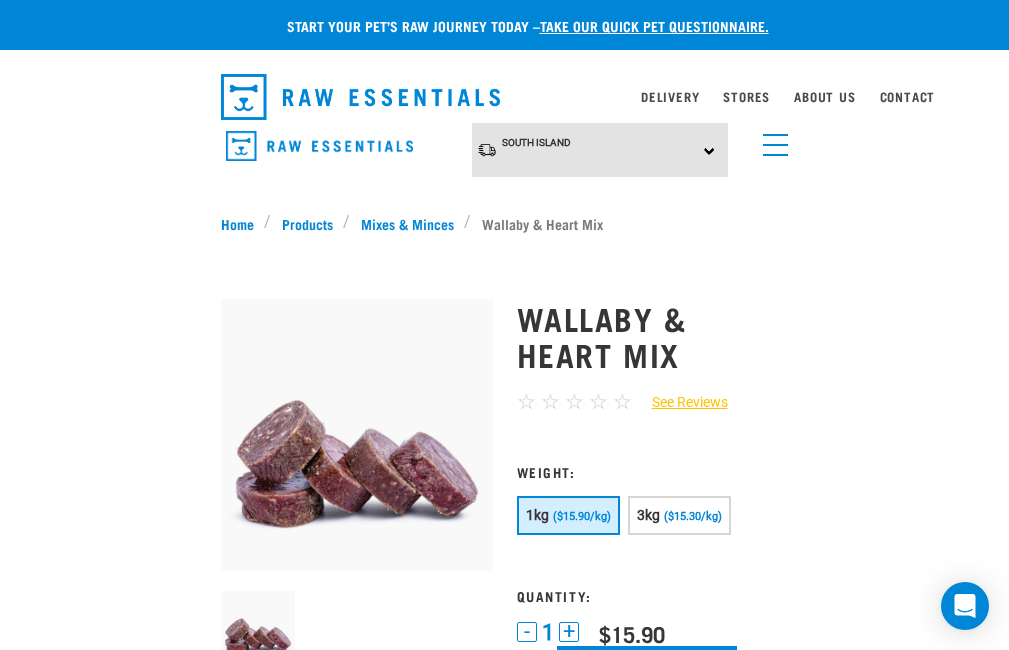 scroll, scrollTop: 0, scrollLeft: 0, axis: both 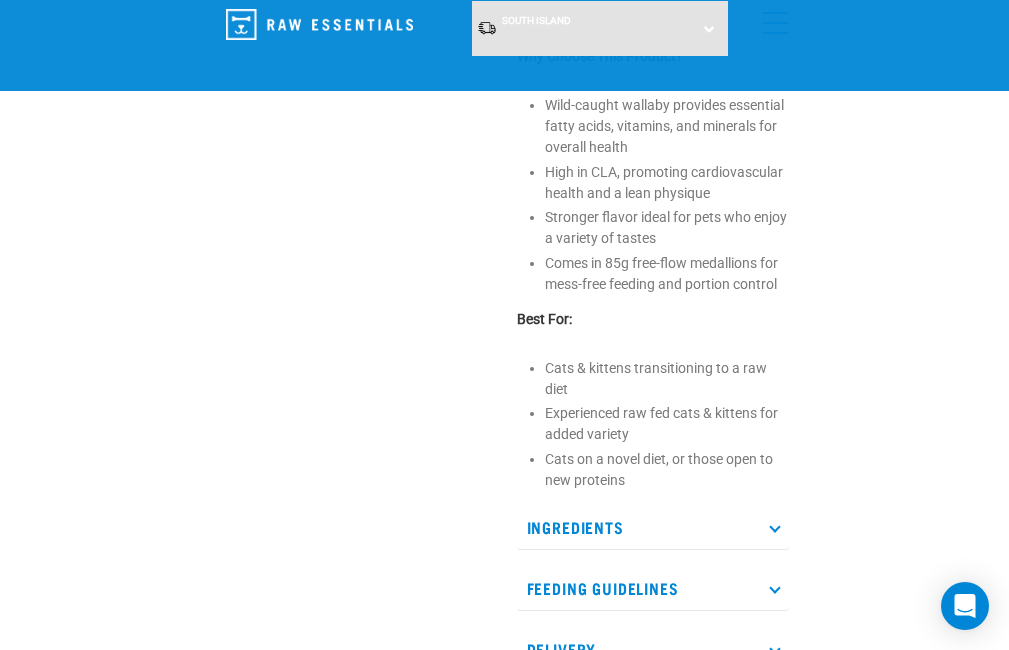 click at bounding box center (774, 526) 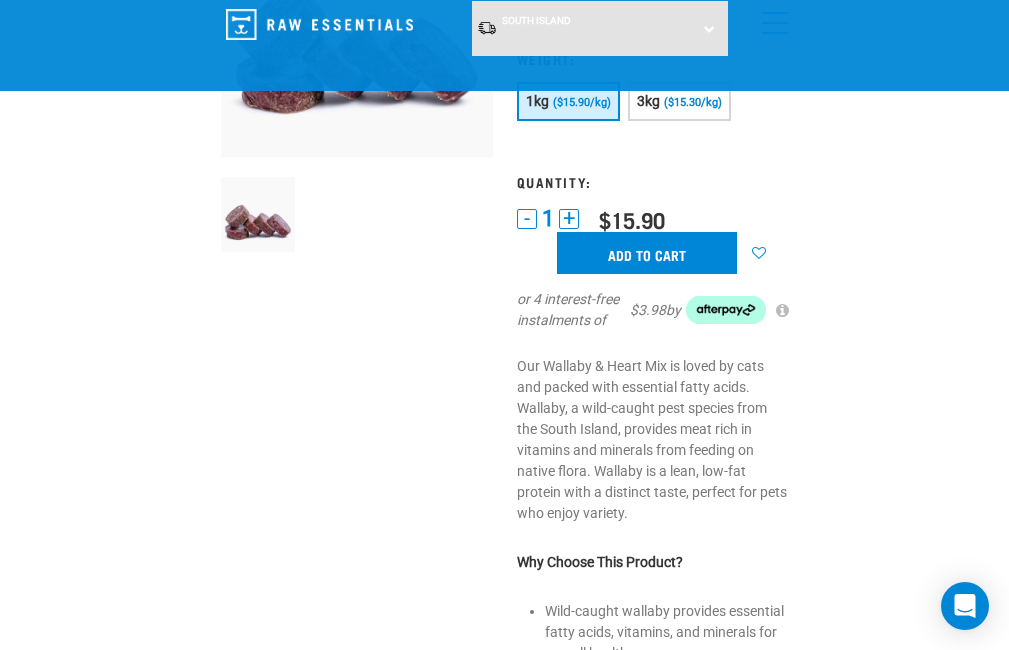 scroll, scrollTop: 243, scrollLeft: 0, axis: vertical 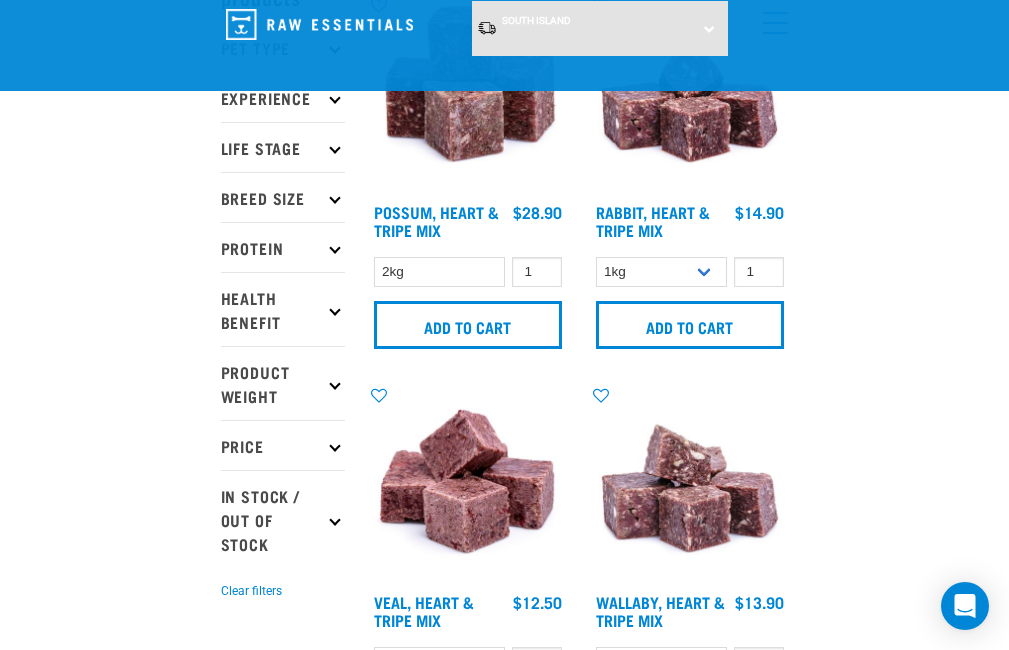 click at bounding box center (334, 247) 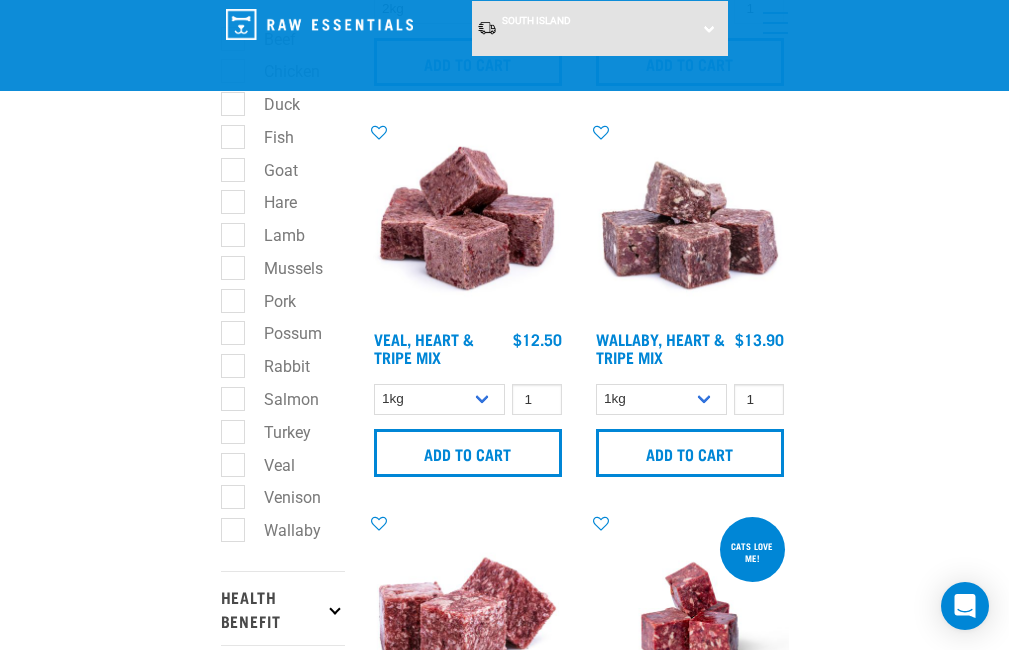 scroll, scrollTop: 423, scrollLeft: 0, axis: vertical 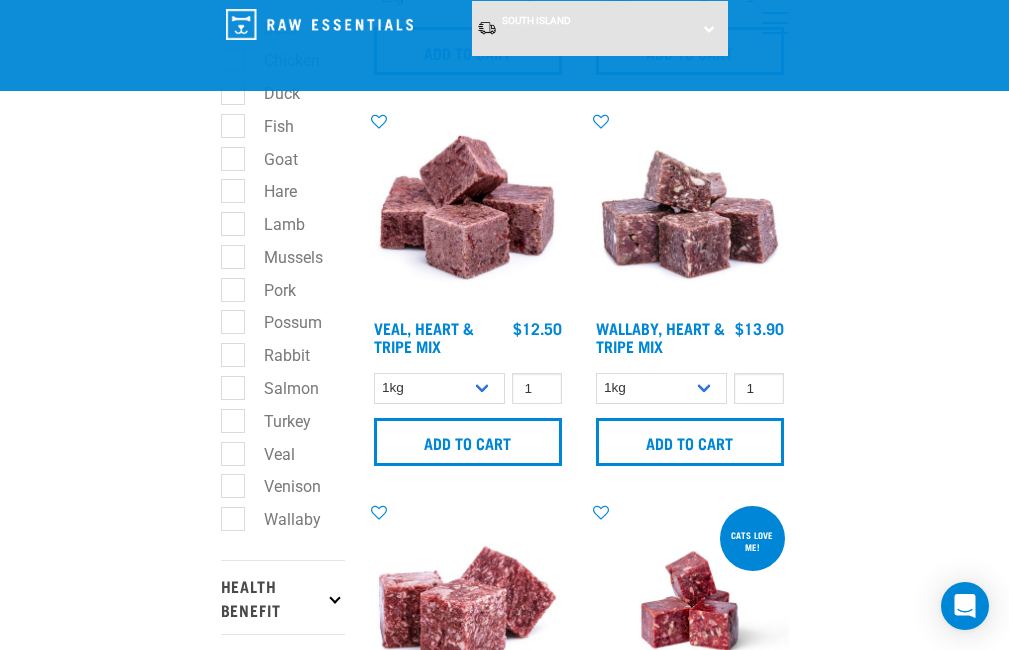 click on "Venison" at bounding box center (280, 486) 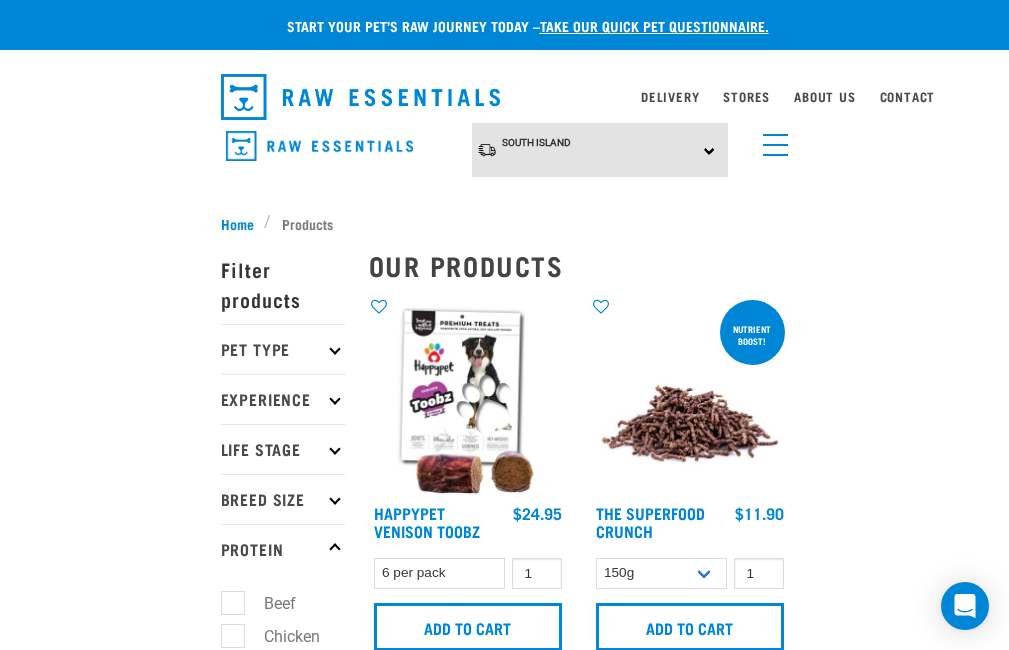 scroll, scrollTop: 0, scrollLeft: 0, axis: both 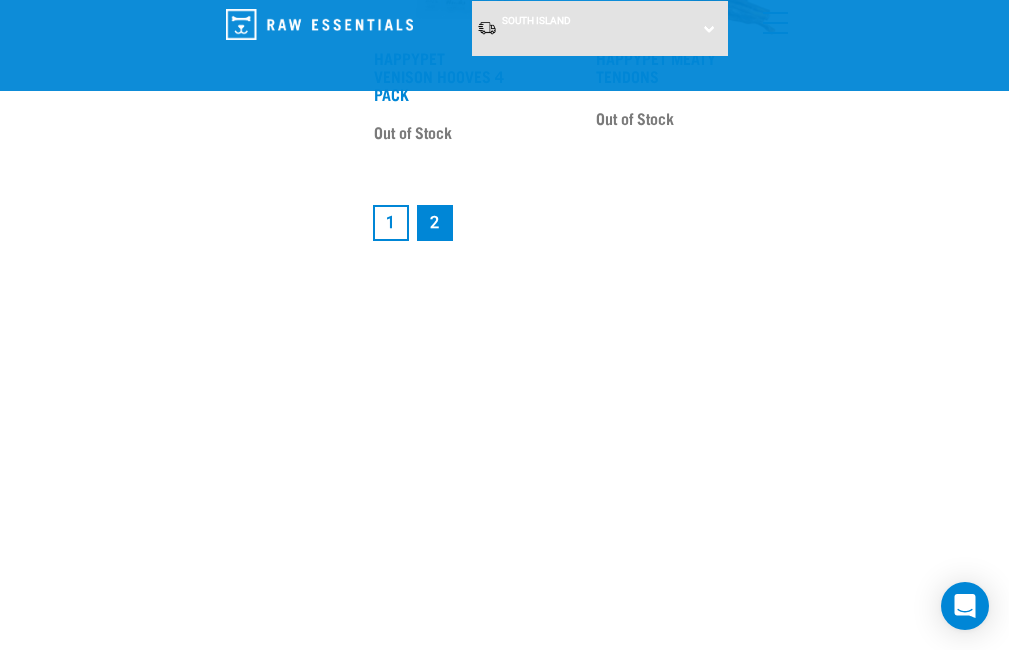 click on "2" at bounding box center [435, 223] 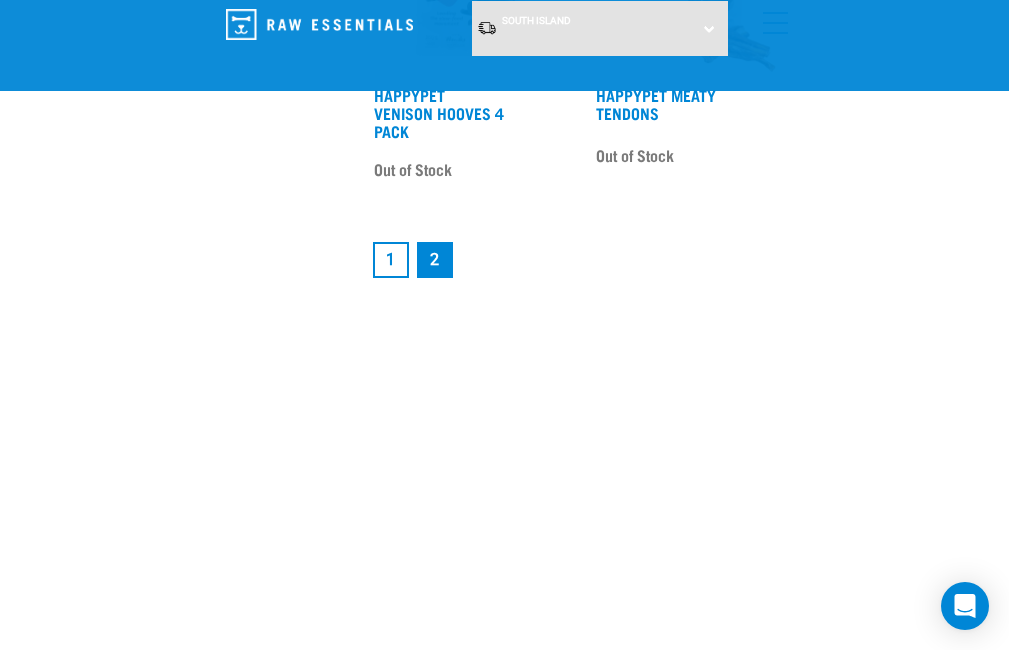 scroll, scrollTop: 1705, scrollLeft: 0, axis: vertical 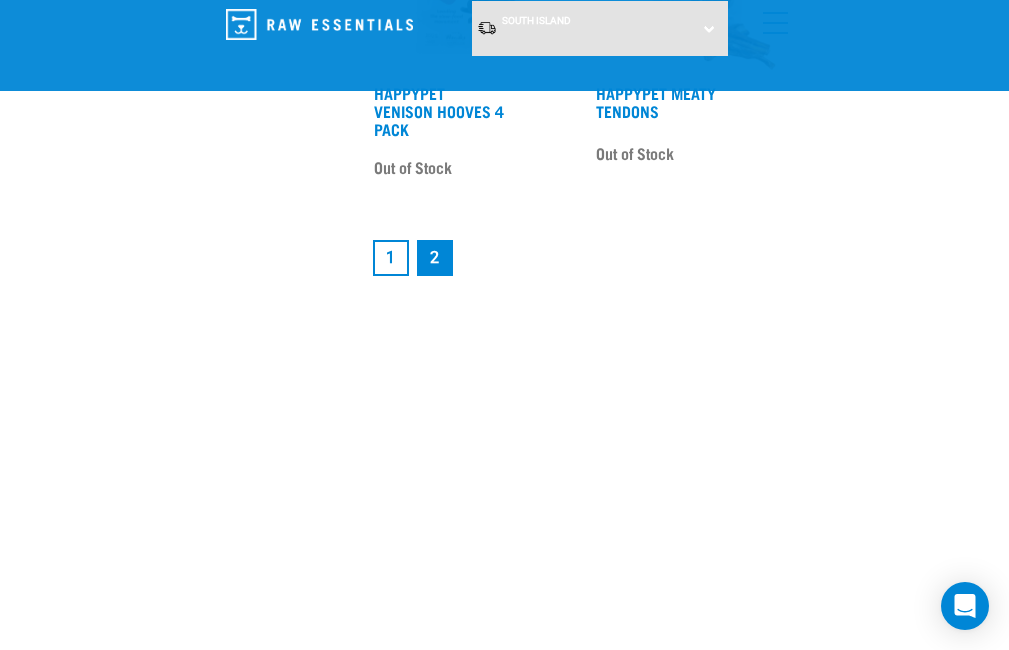 click on "1" at bounding box center [391, 258] 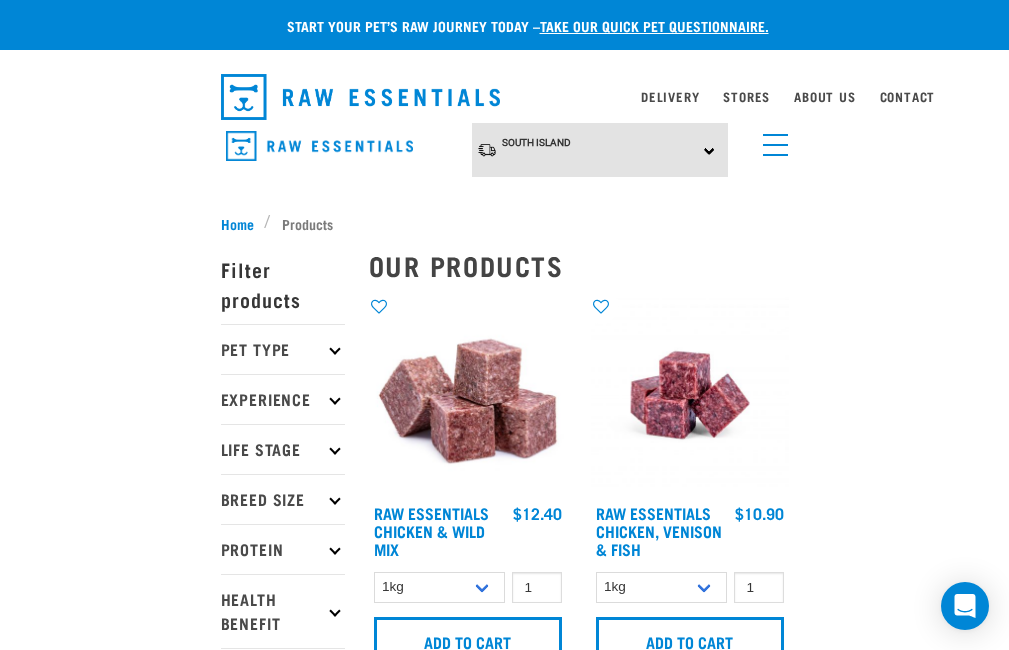 scroll, scrollTop: 0, scrollLeft: 0, axis: both 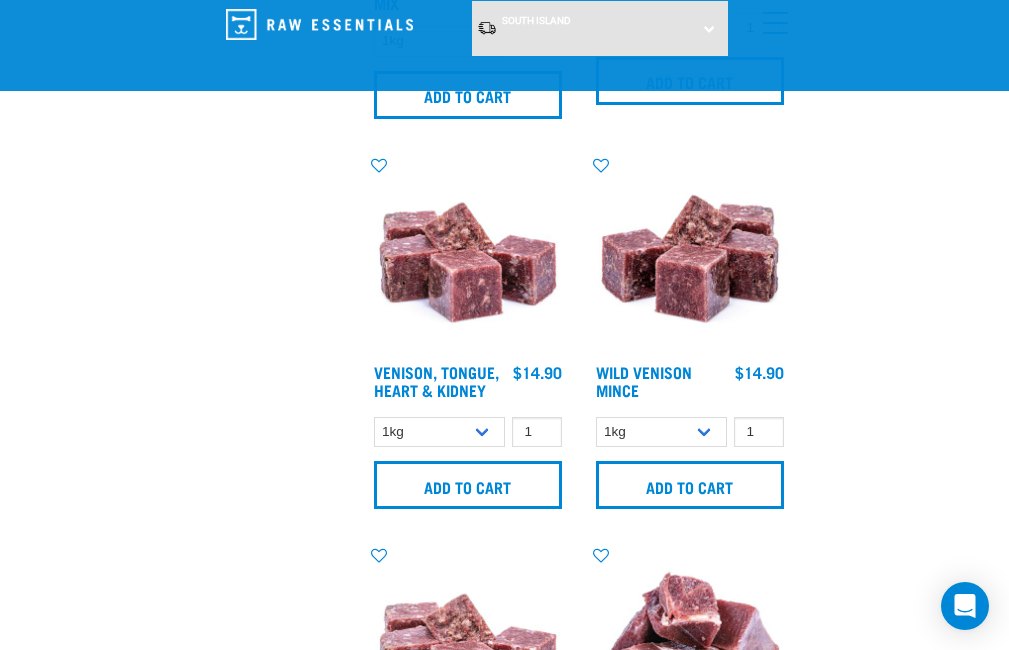 click at bounding box center (690, 254) 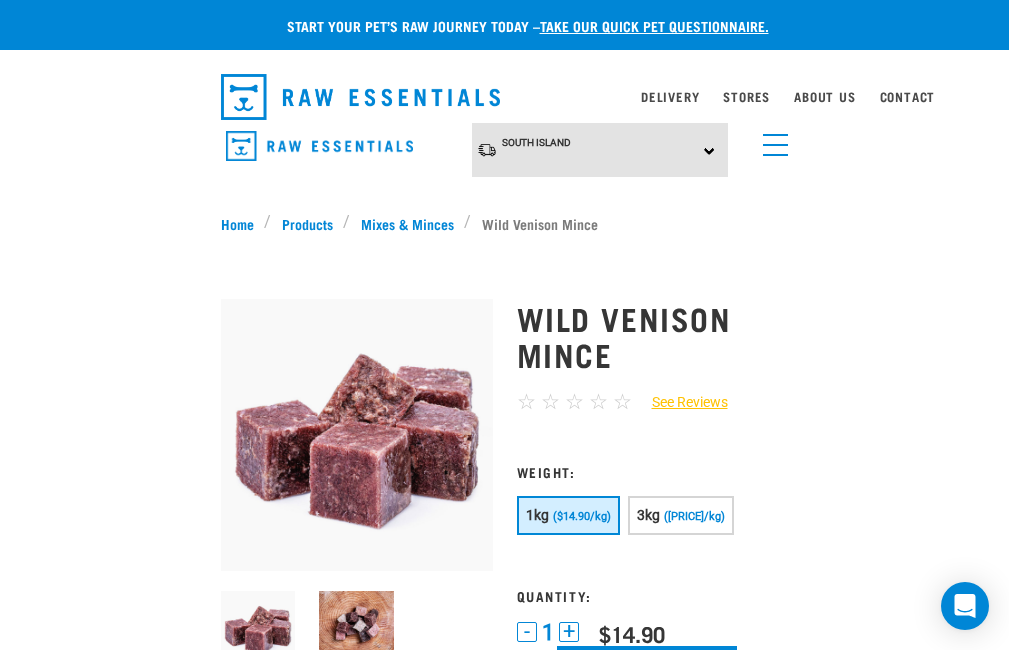 scroll, scrollTop: 0, scrollLeft: 0, axis: both 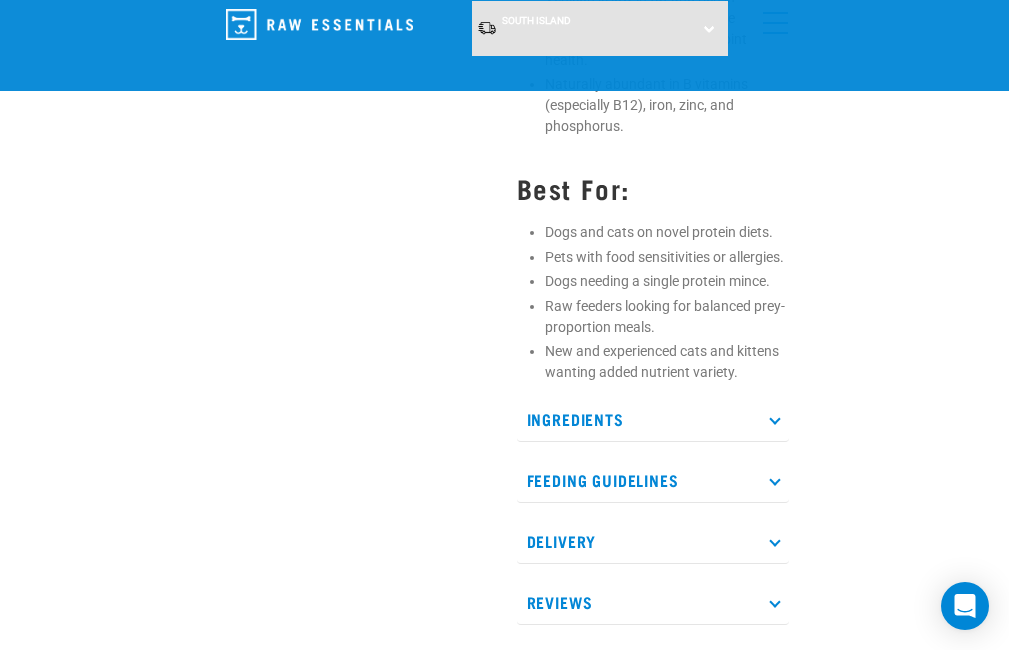 click at bounding box center (774, 419) 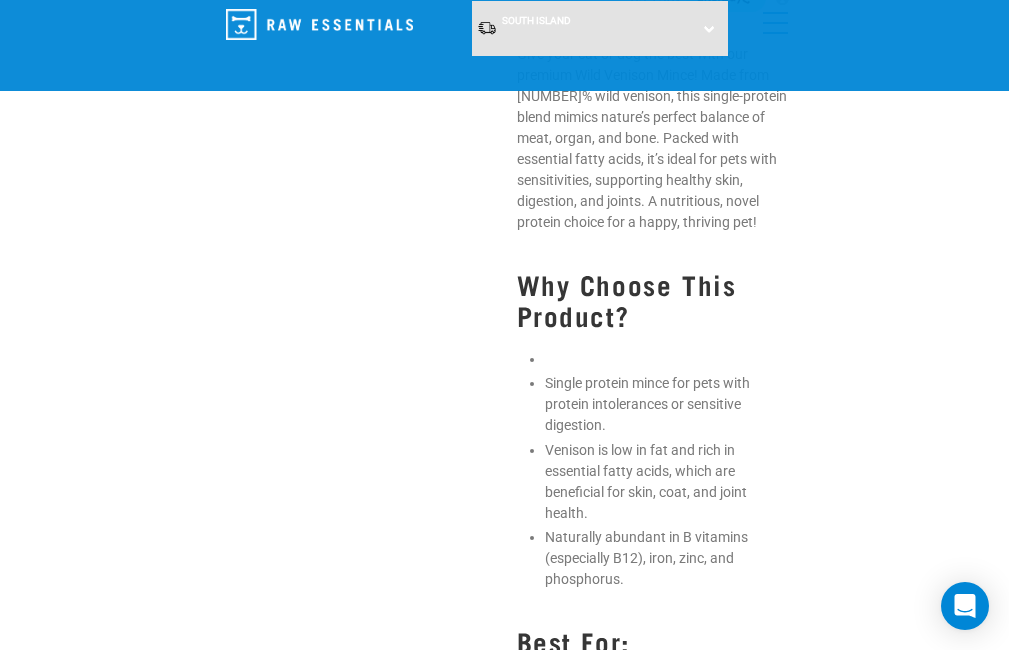 scroll, scrollTop: 552, scrollLeft: 0, axis: vertical 